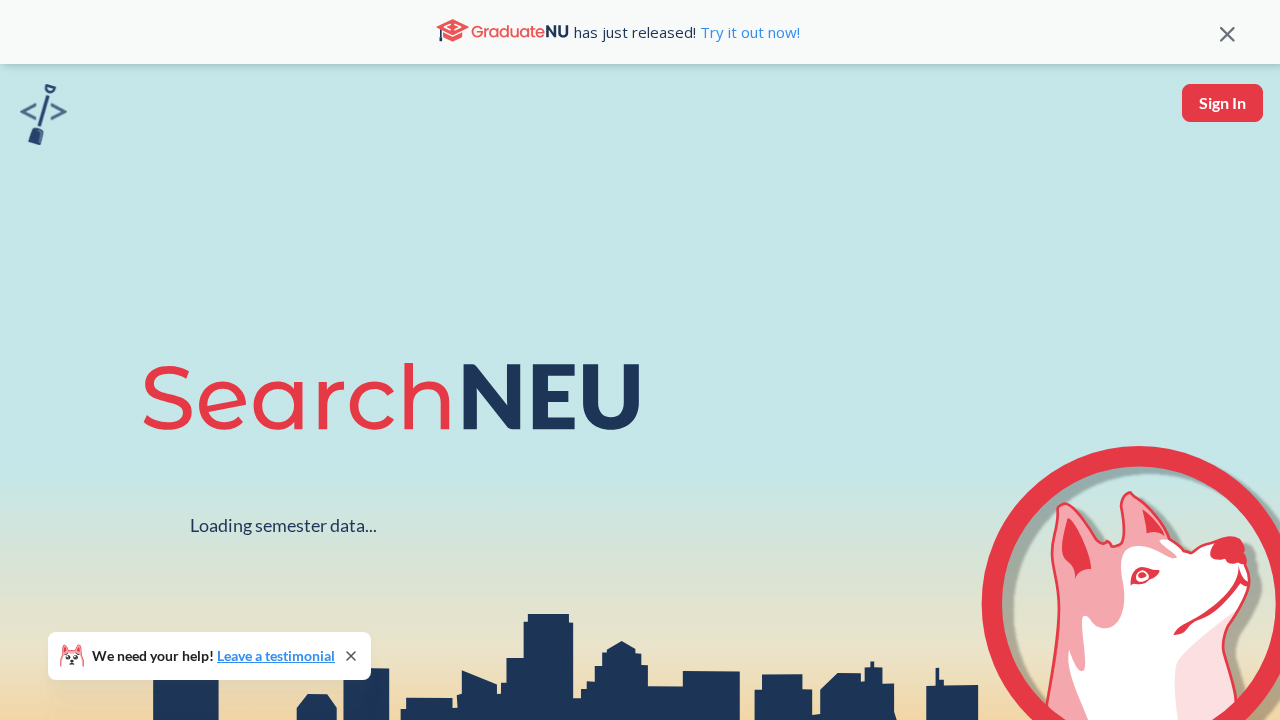 scroll, scrollTop: 0, scrollLeft: 0, axis: both 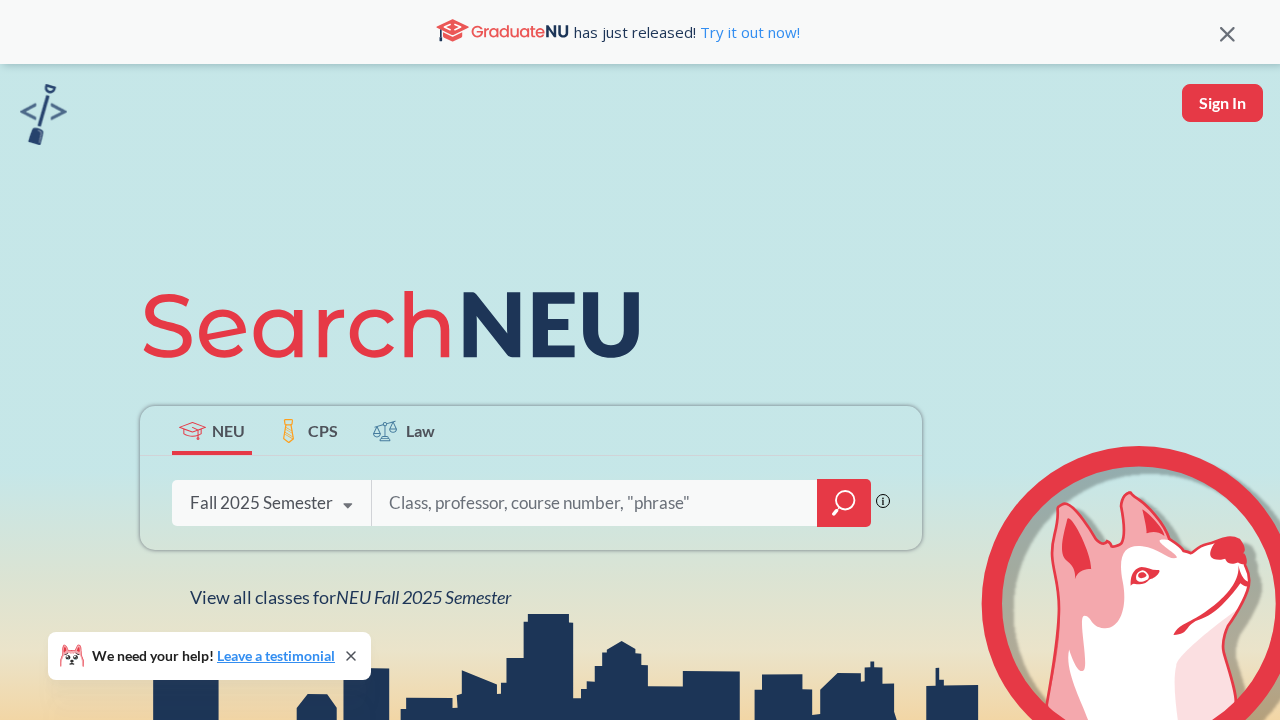 click on "Sign In" at bounding box center [1222, 103] 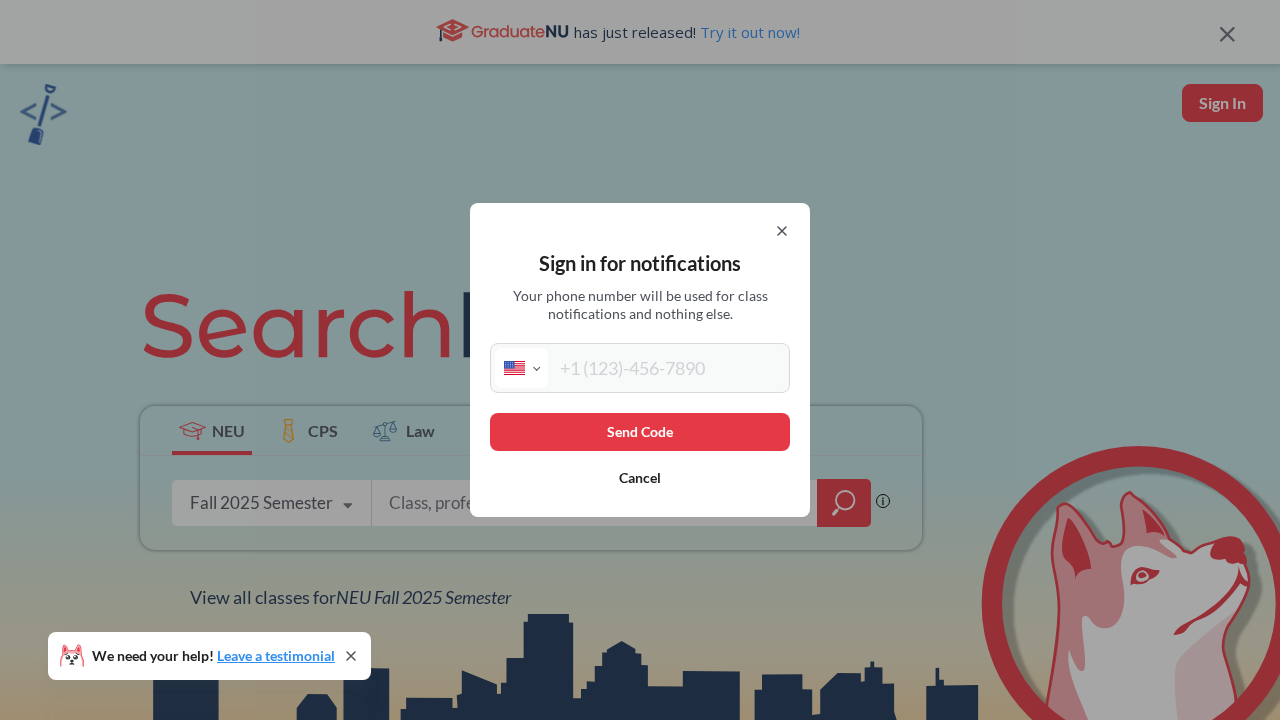 click at bounding box center (666, 368) 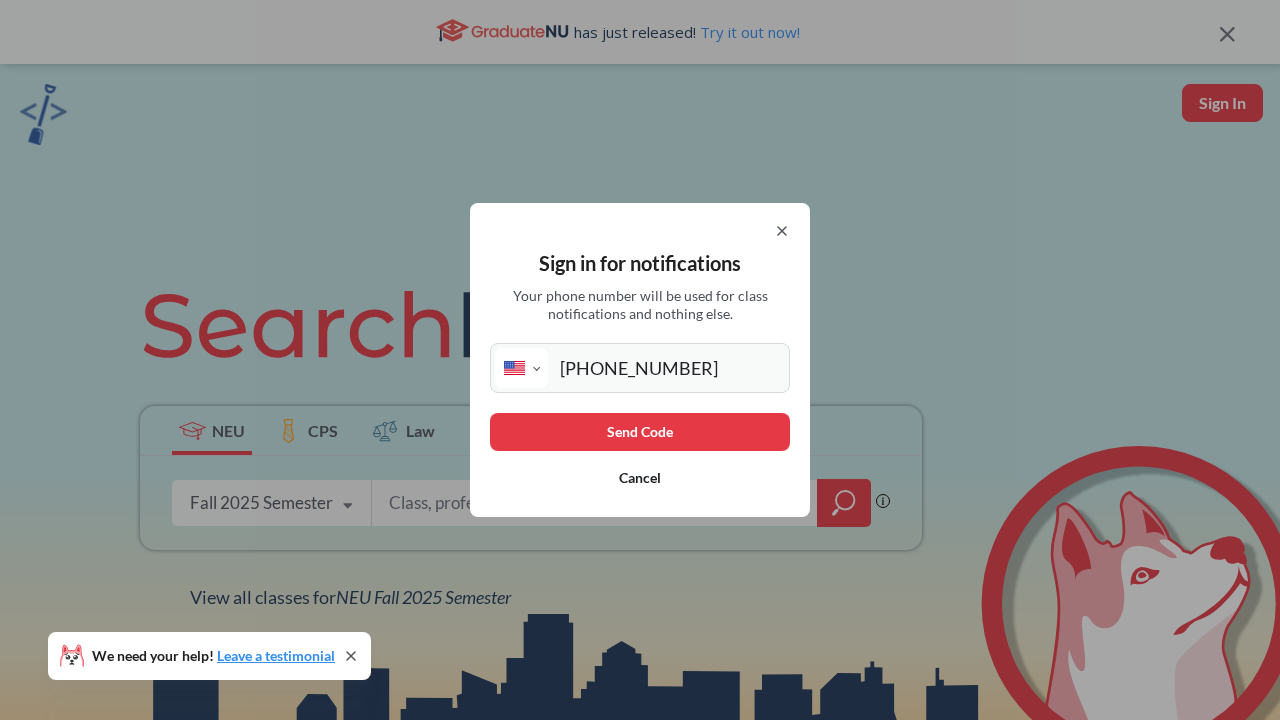 type on "[PHONE_NUMBER]" 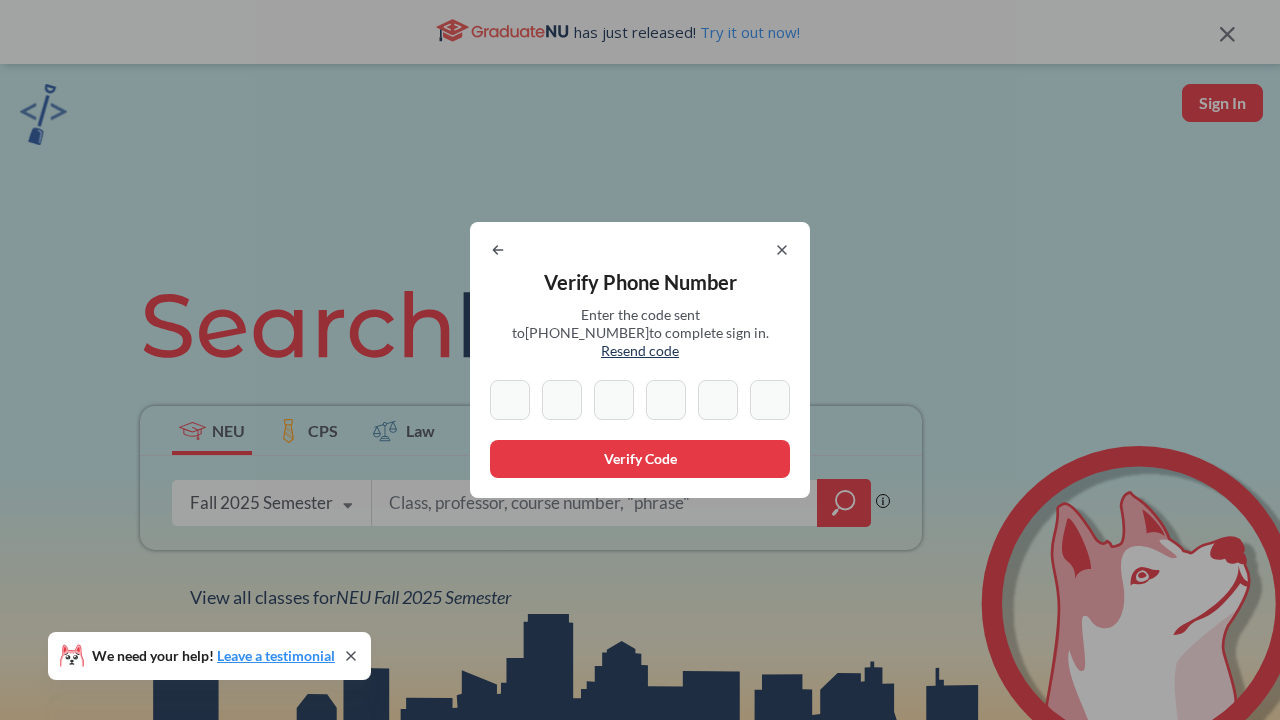 type on "5" 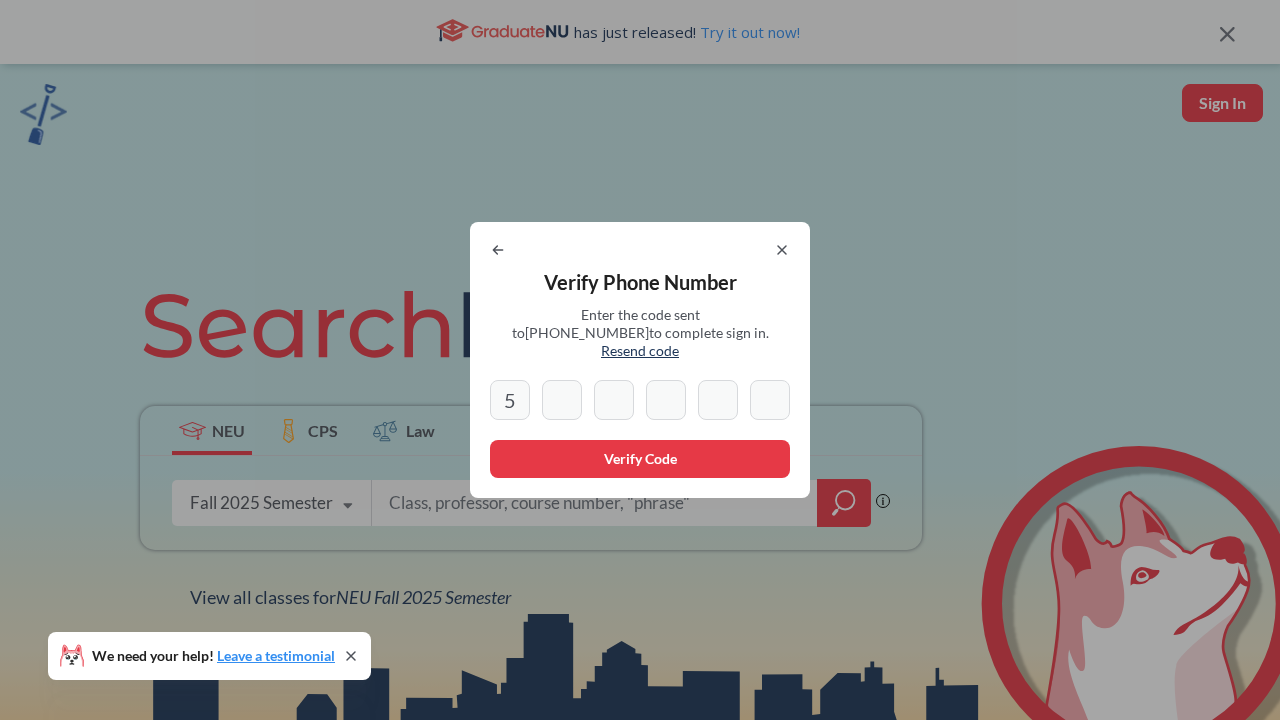 type on "8" 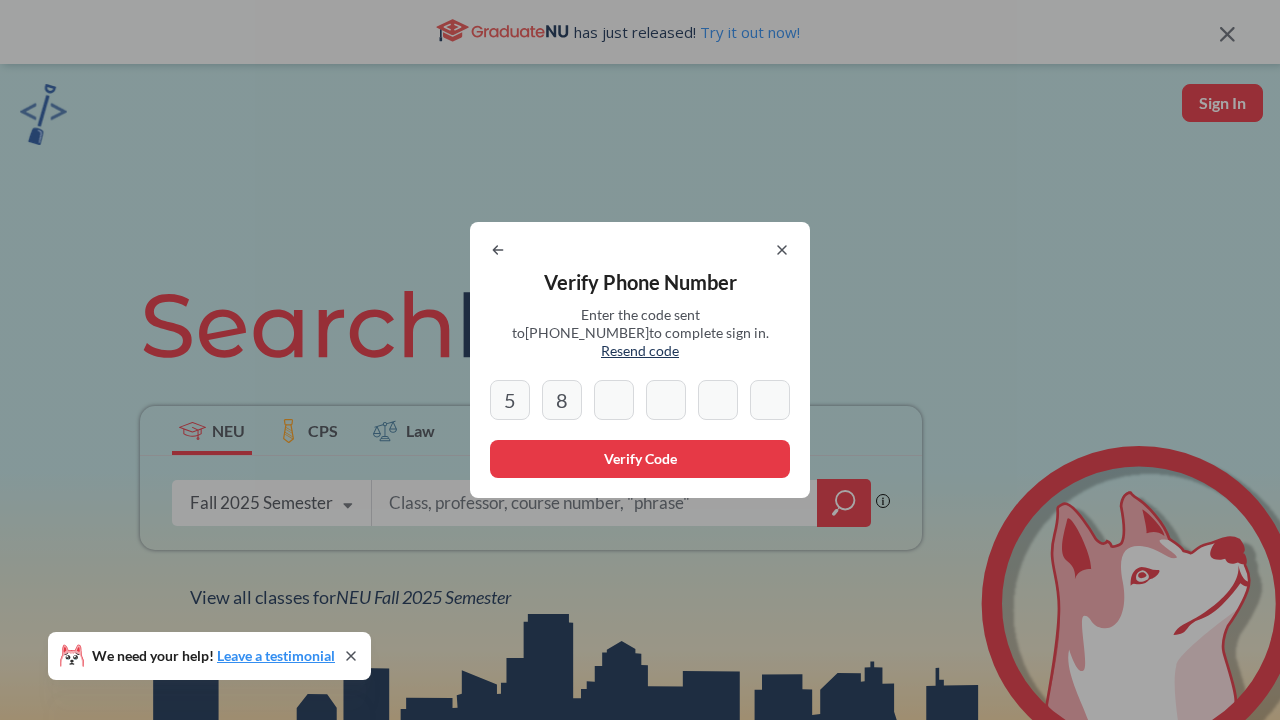 type on "6" 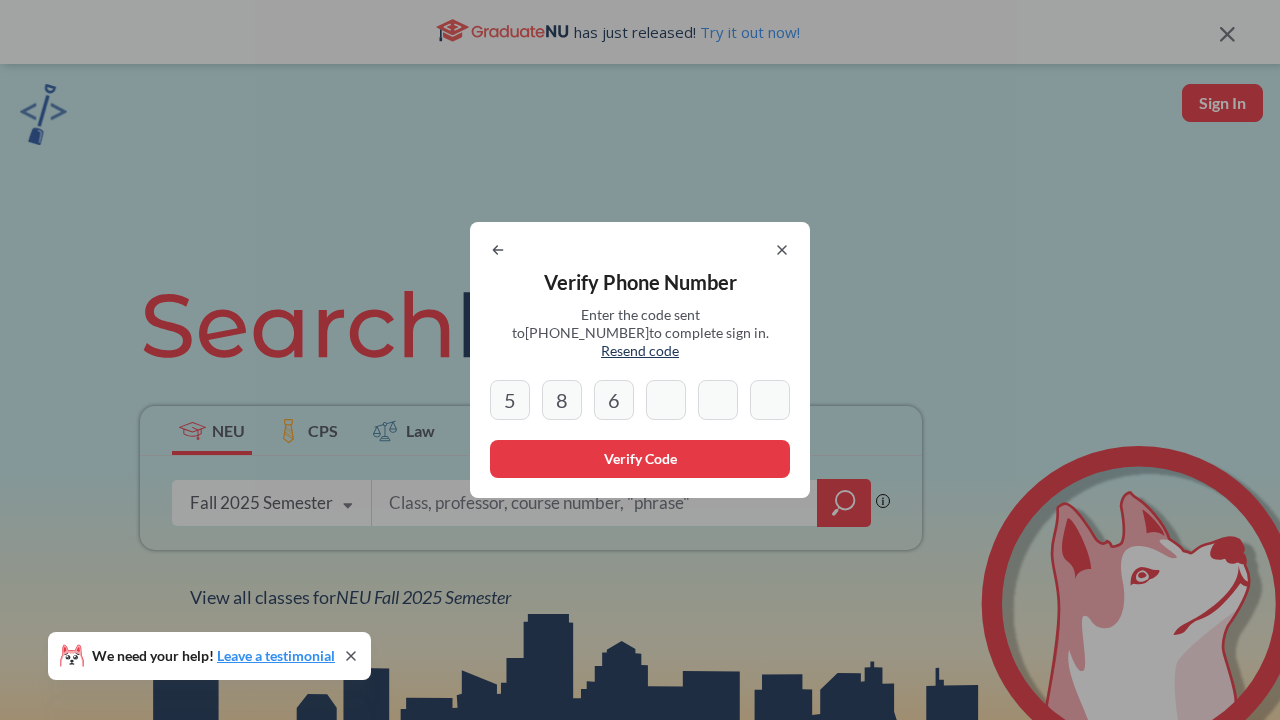 type on "1" 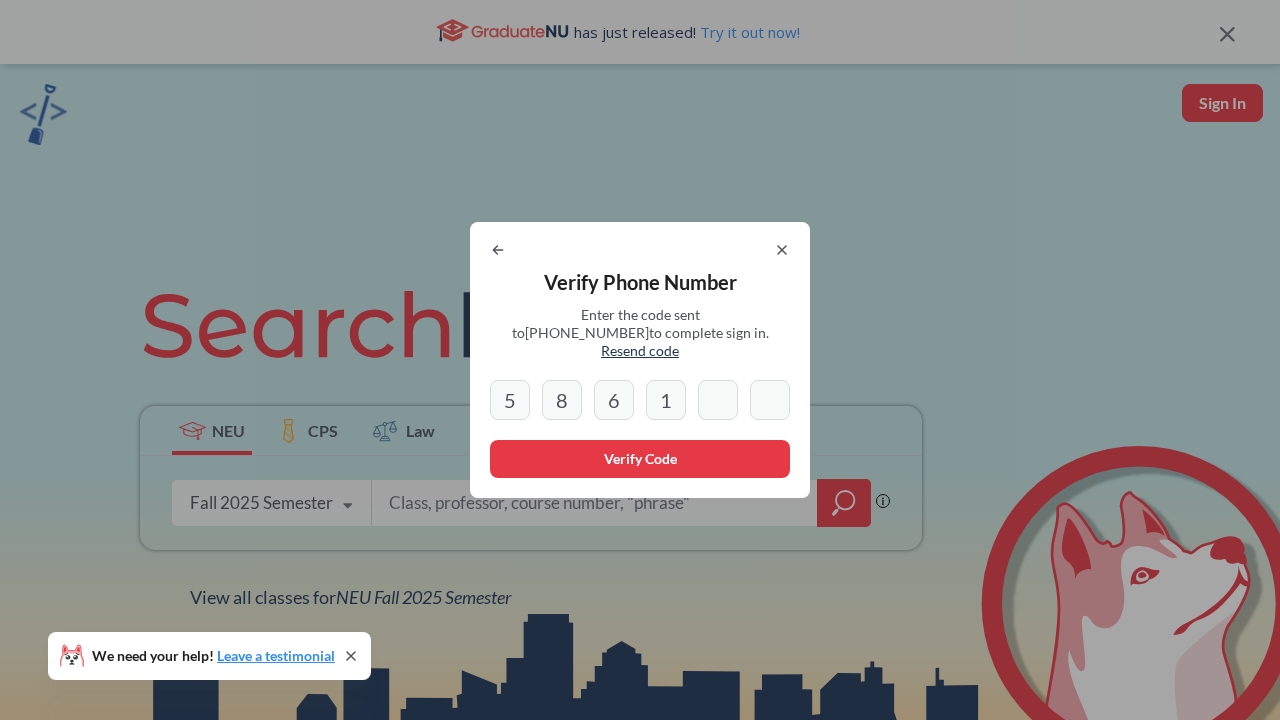 type on "5" 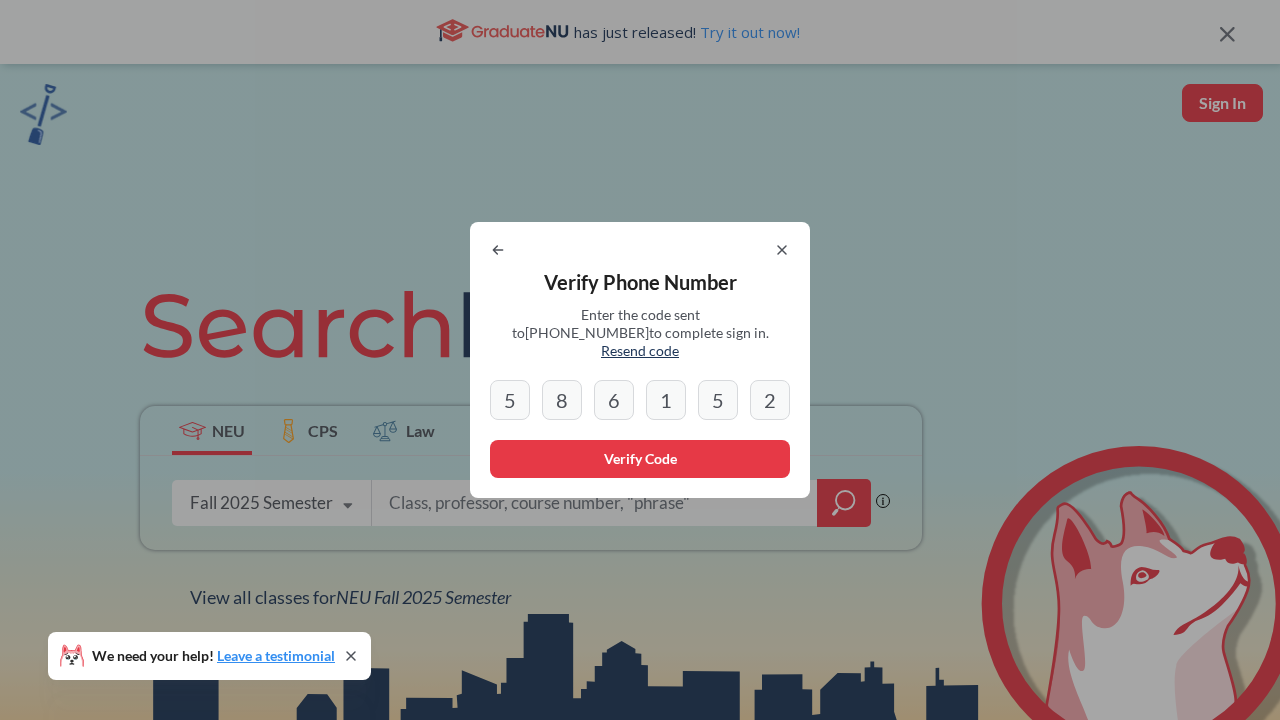 type on "2" 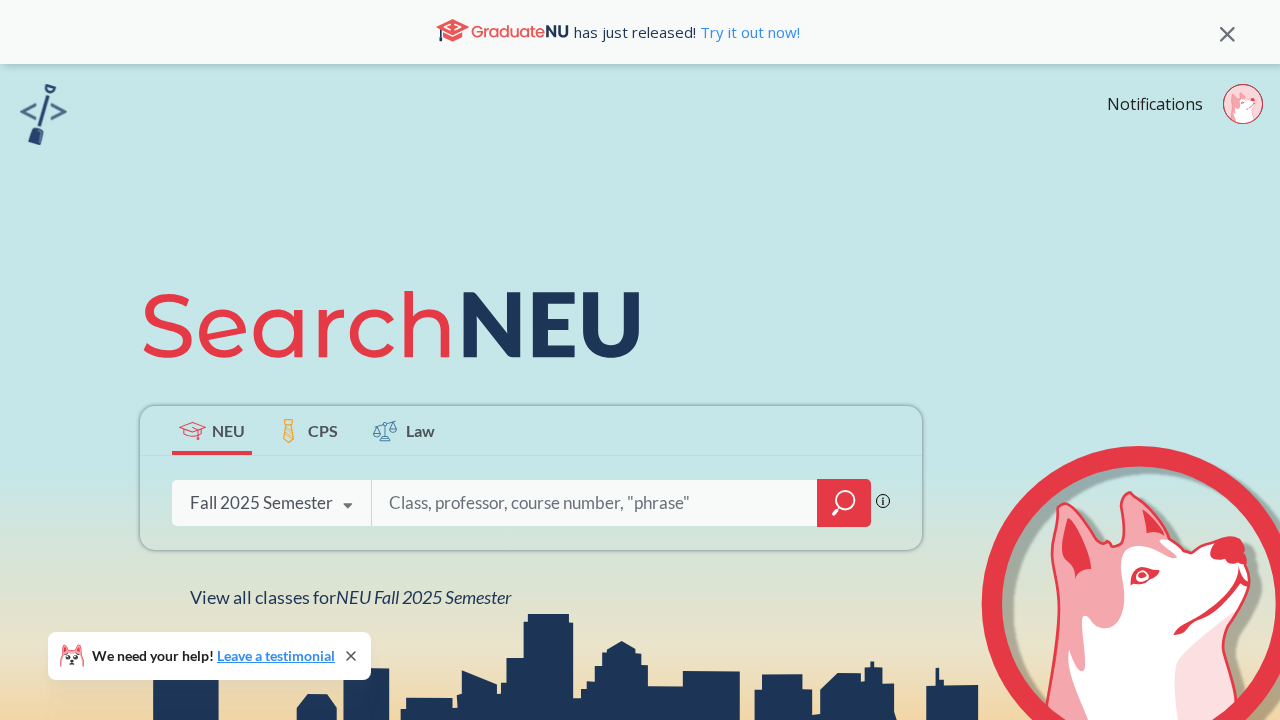 click at bounding box center (595, 503) 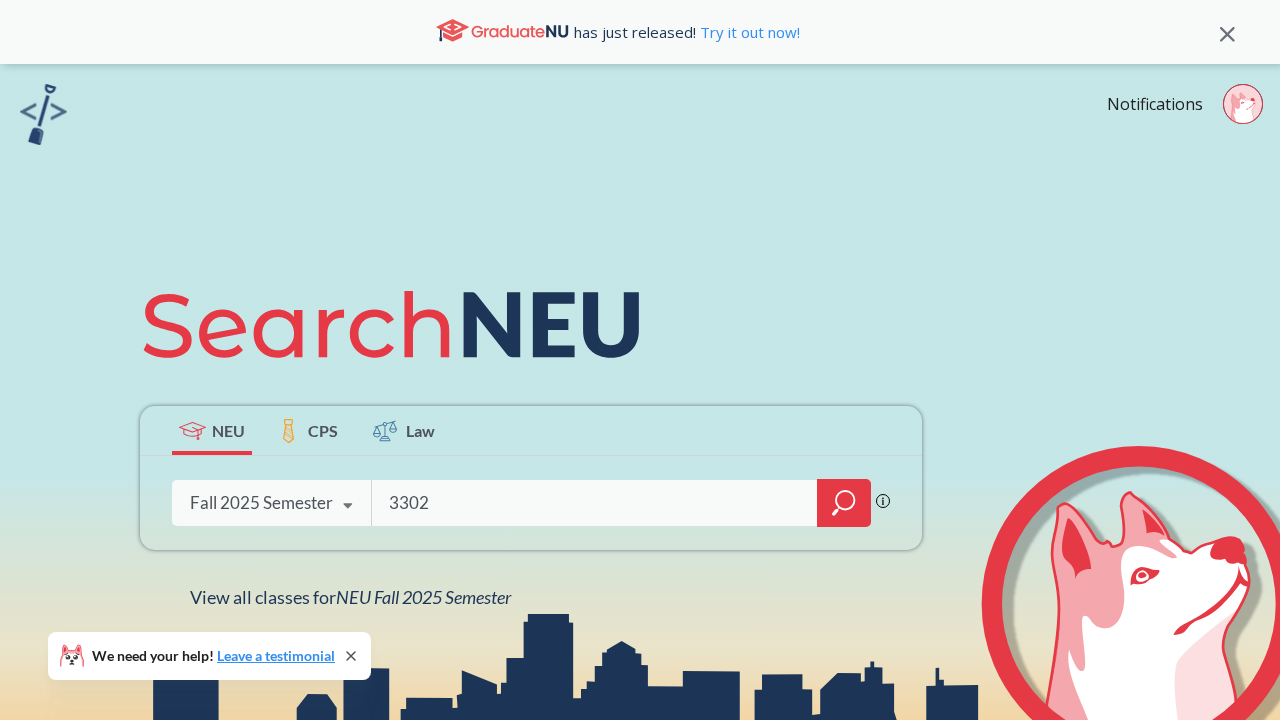 type on "3302" 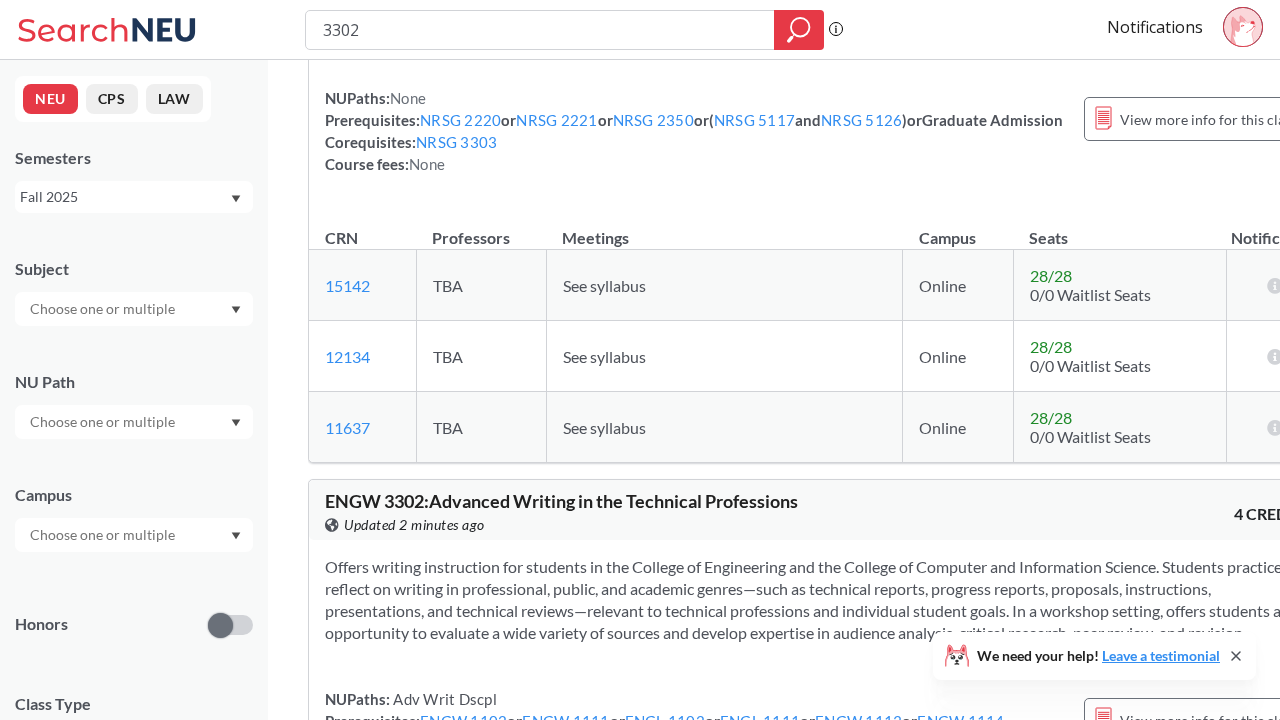 scroll, scrollTop: 868, scrollLeft: 0, axis: vertical 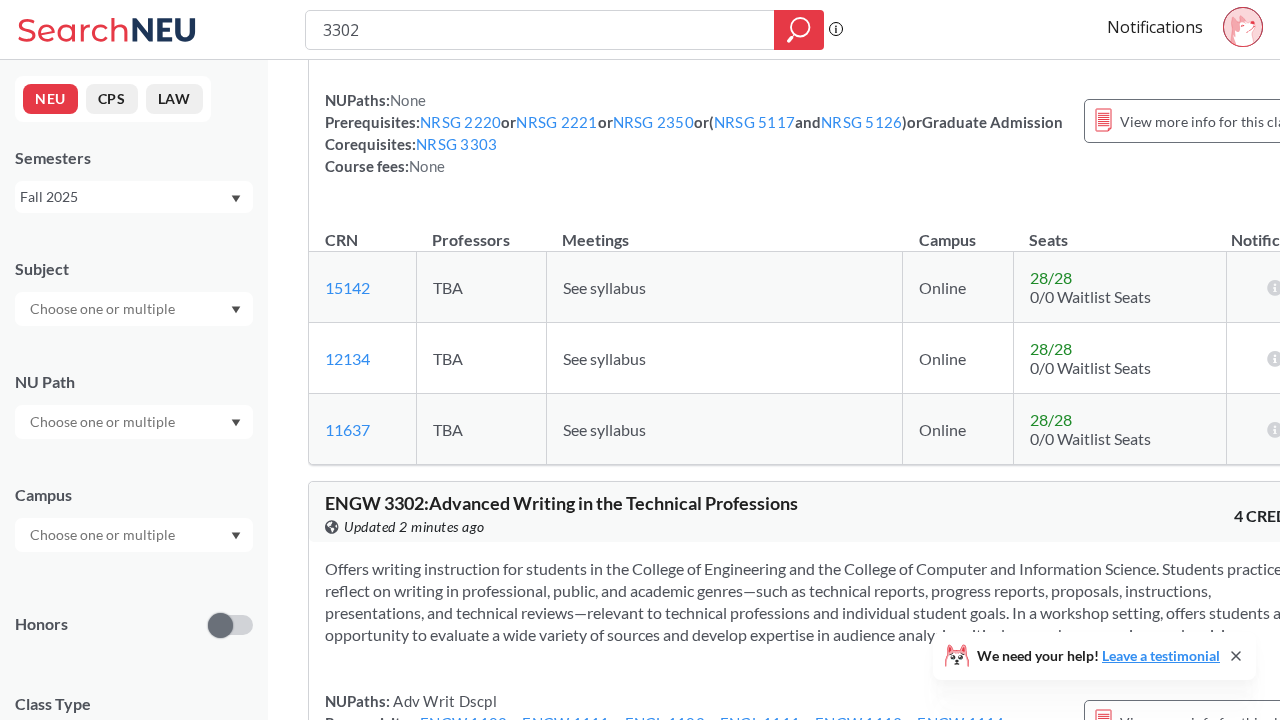 click at bounding box center [104, 309] 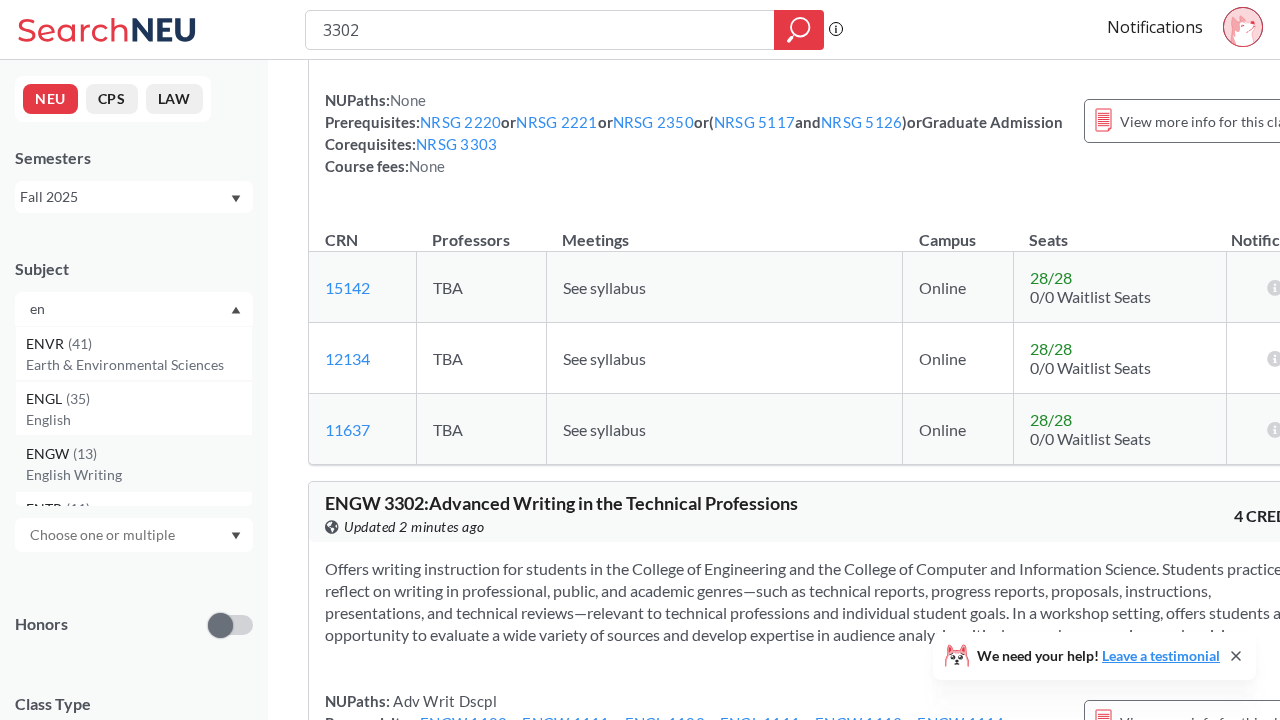 type on "en" 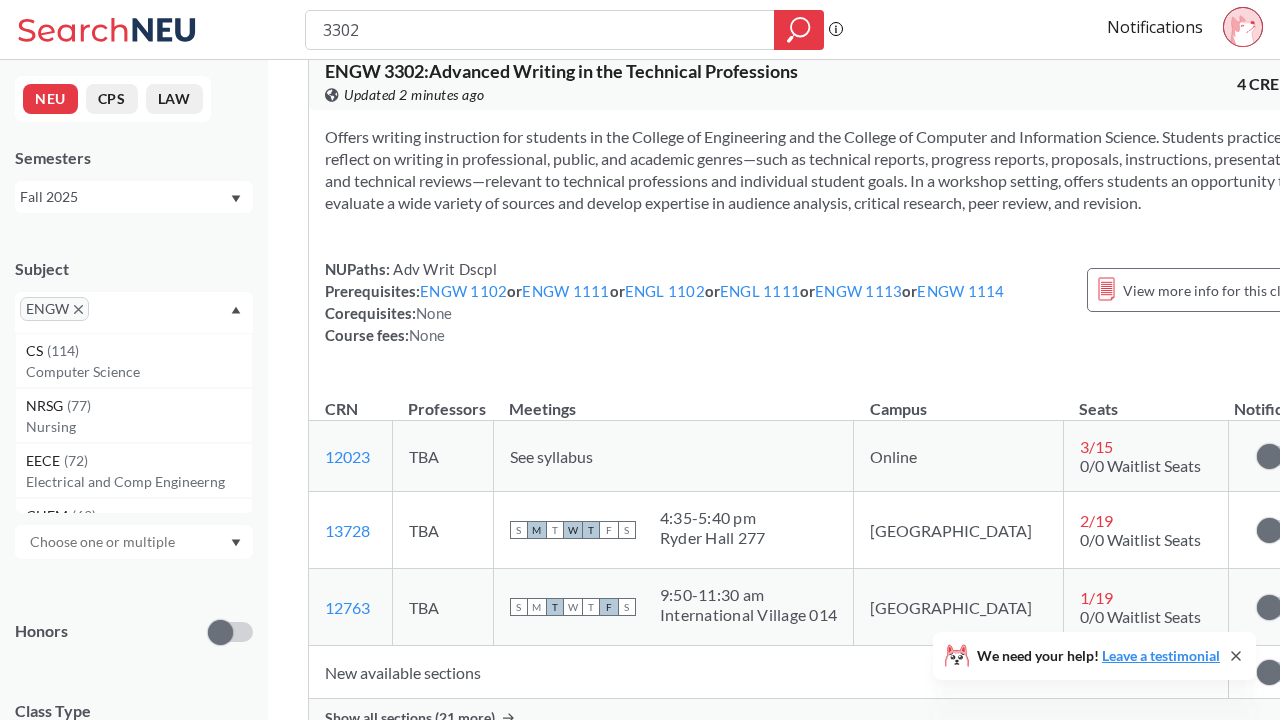 scroll, scrollTop: 124, scrollLeft: 0, axis: vertical 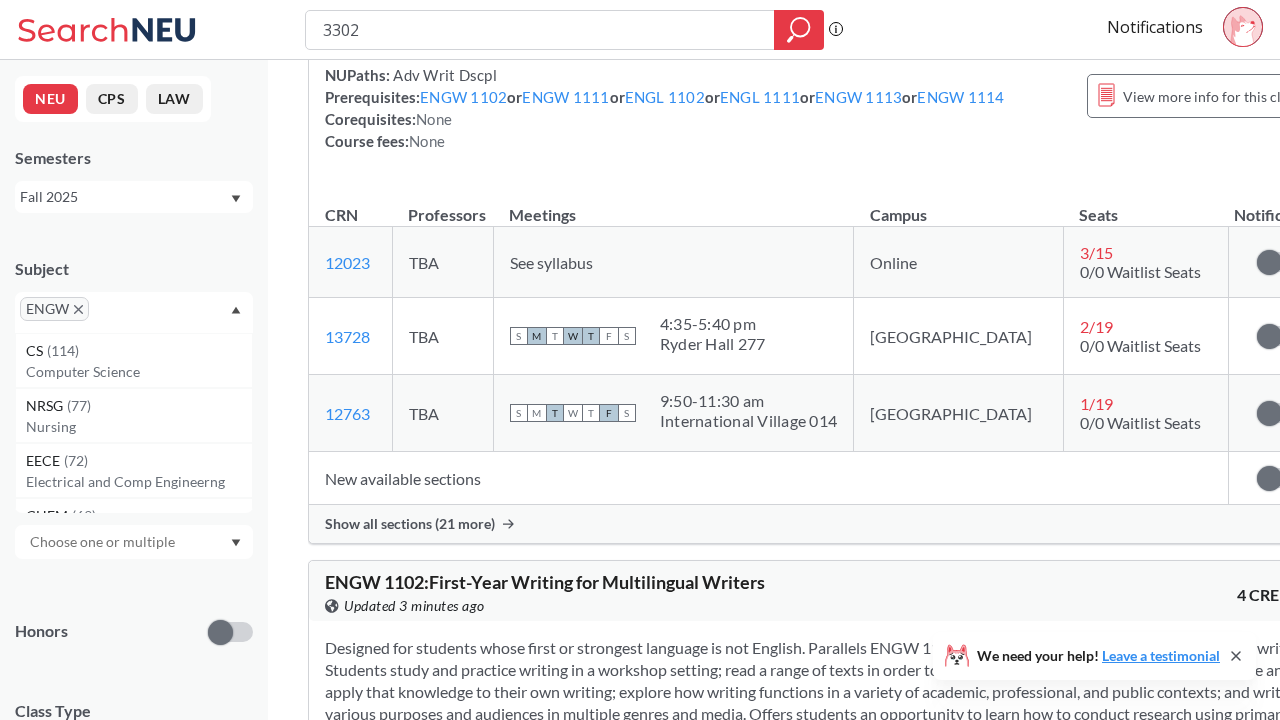 click on "Show all sections (21 more)" at bounding box center [410, 524] 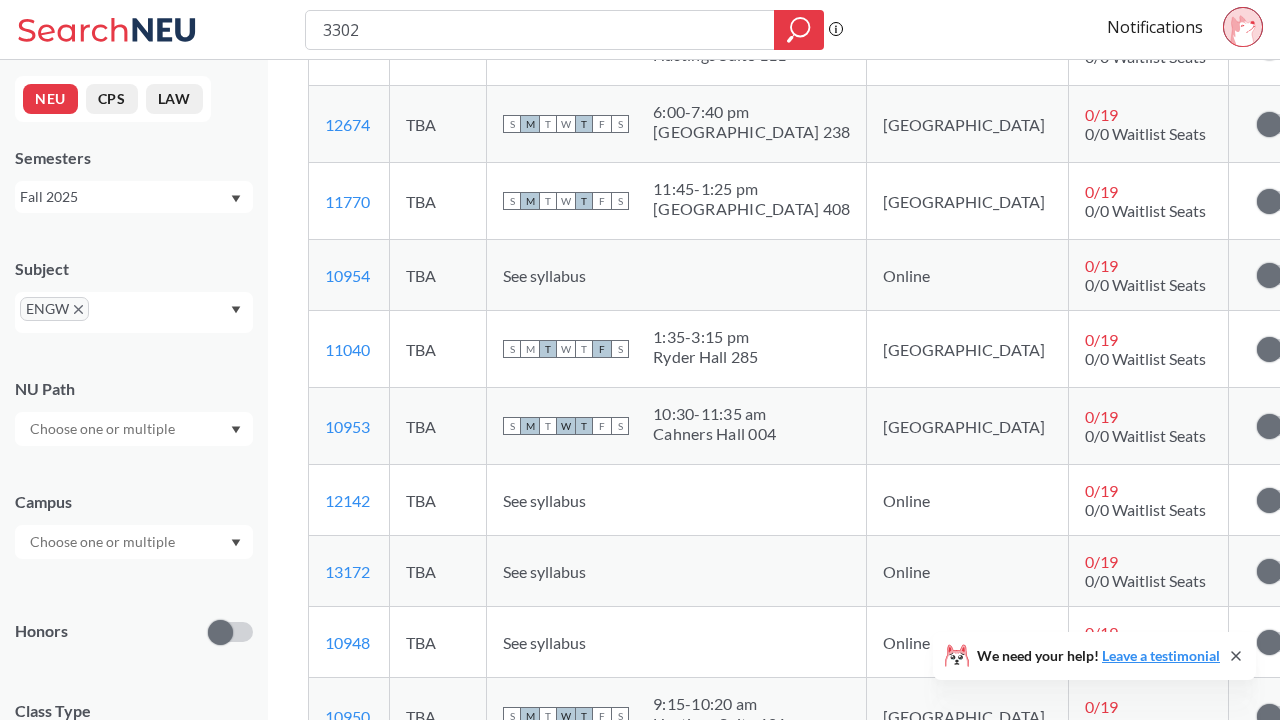 scroll, scrollTop: 920, scrollLeft: 0, axis: vertical 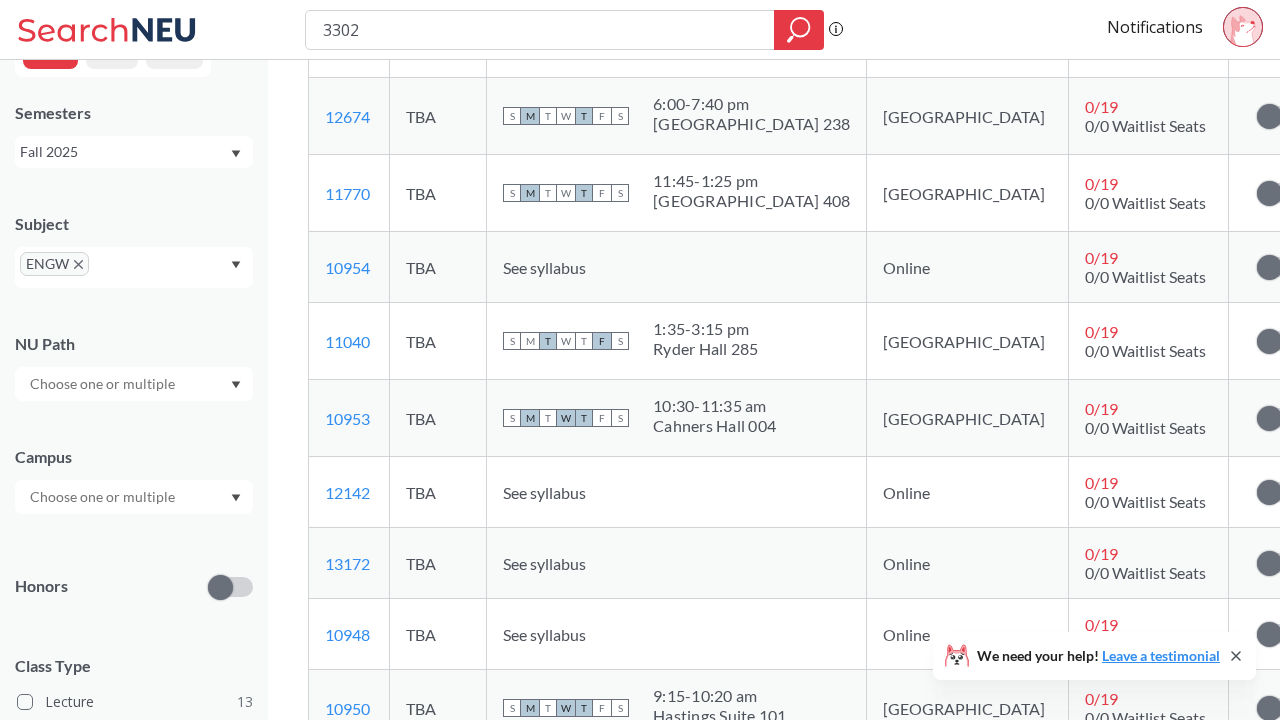 click on "Subject ENGW NU Path Campus Honors Class Type Lecture 13 Course ID Range 1000 2000 3000 4000 5000 6000 7000 8000" at bounding box center (134, 541) 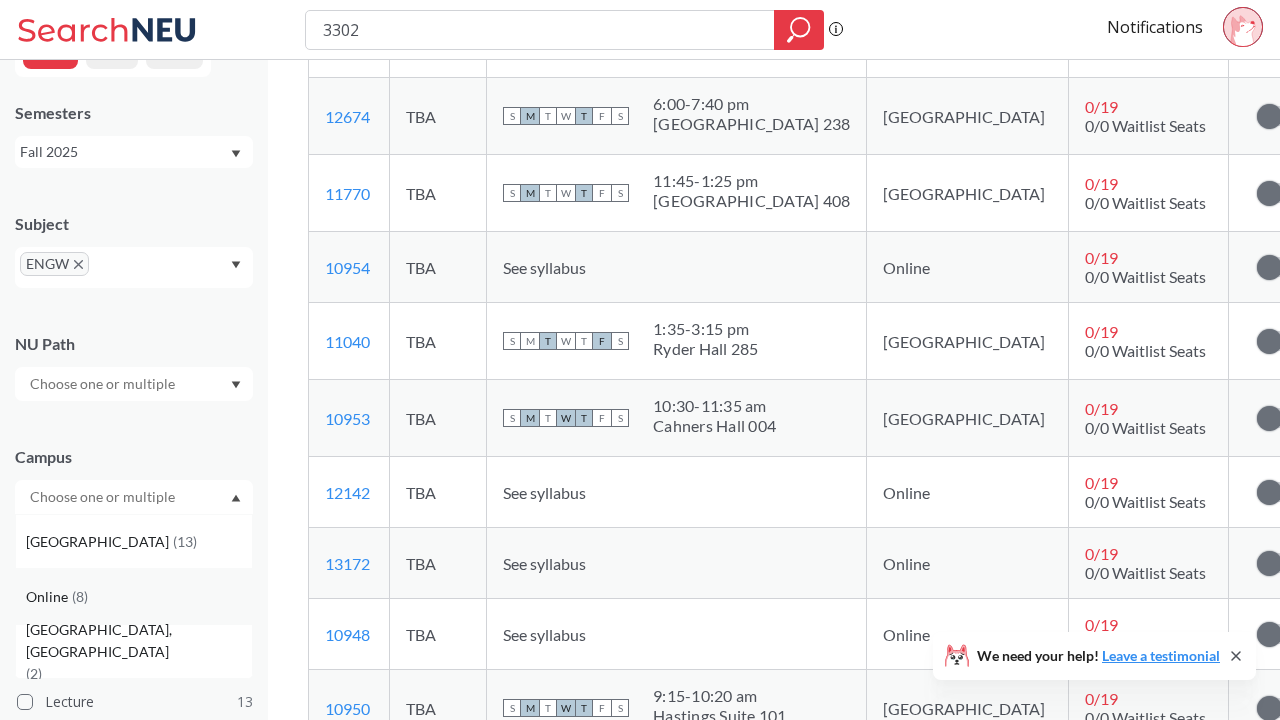 click on "Online ( 8 )" at bounding box center [139, 597] 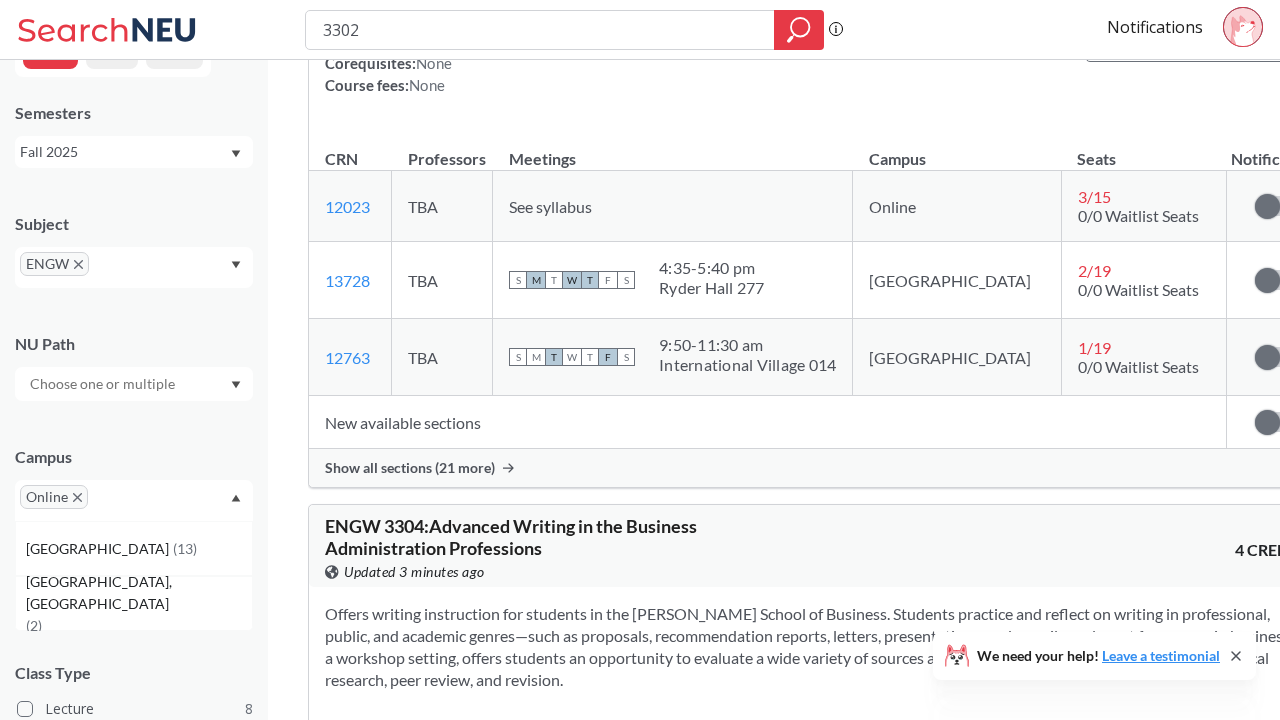 scroll, scrollTop: 452, scrollLeft: 0, axis: vertical 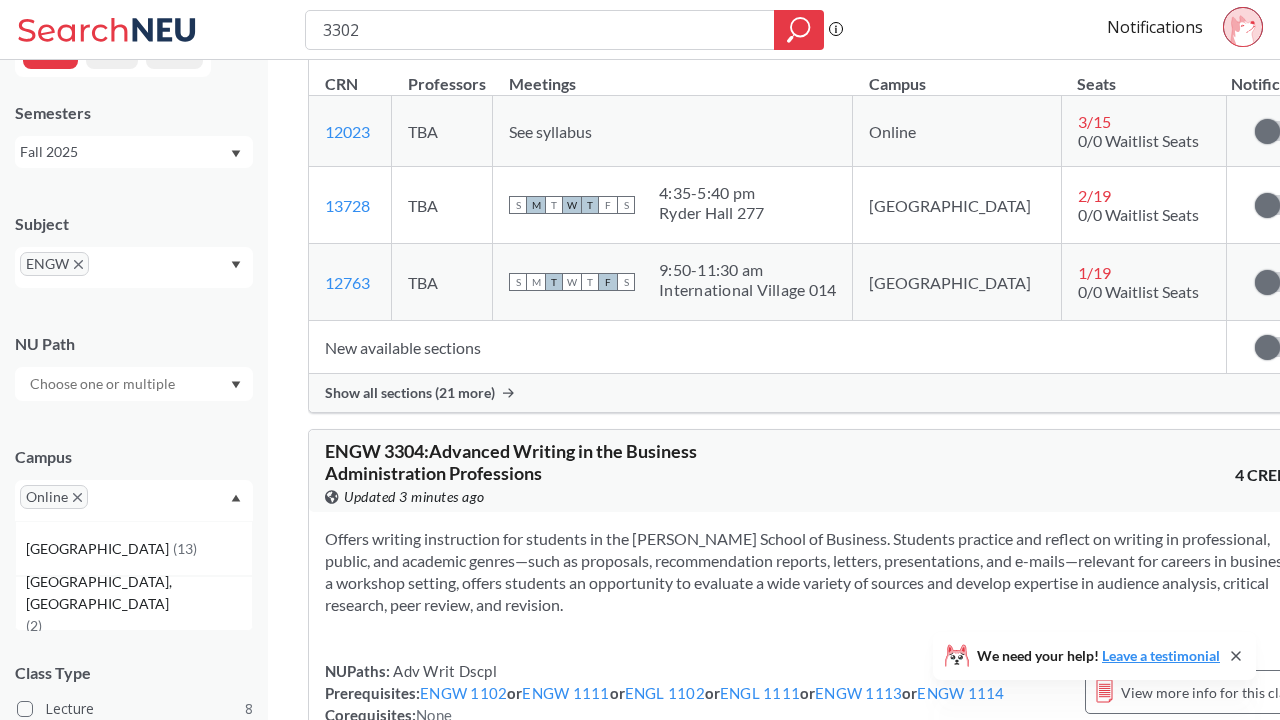 click on "Show all sections (21 more)" at bounding box center [410, 393] 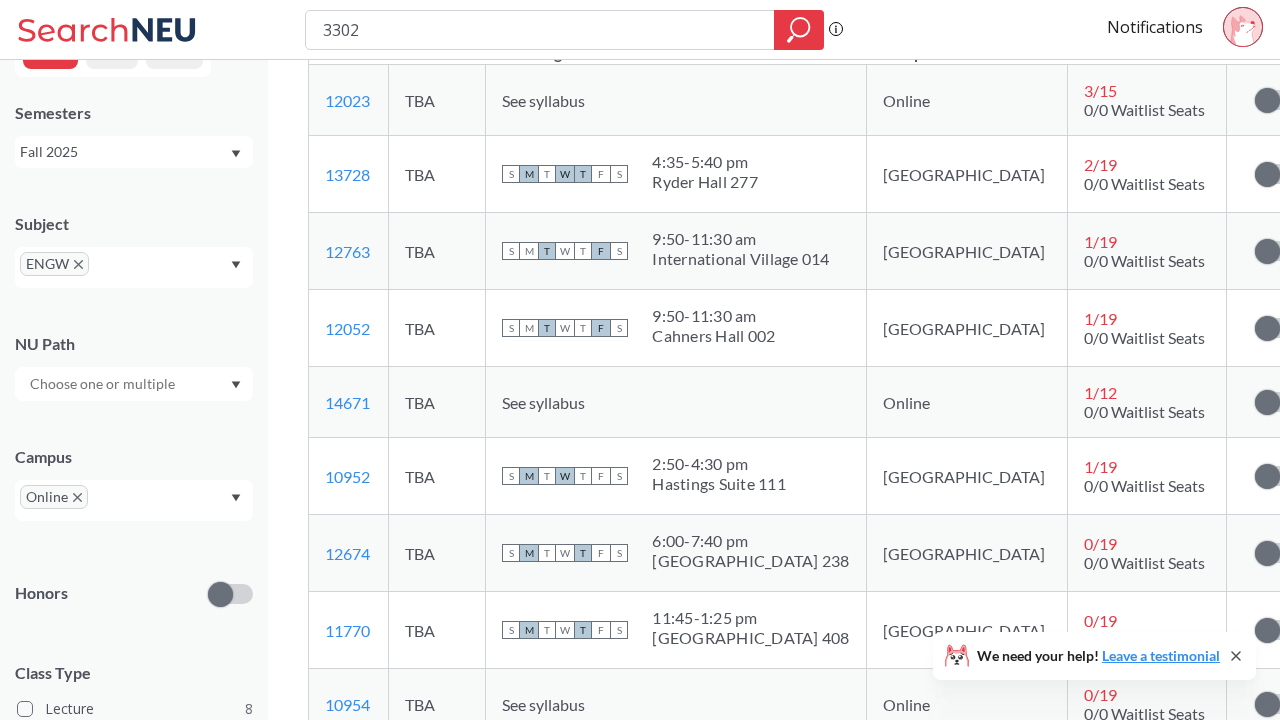 scroll, scrollTop: 484, scrollLeft: 0, axis: vertical 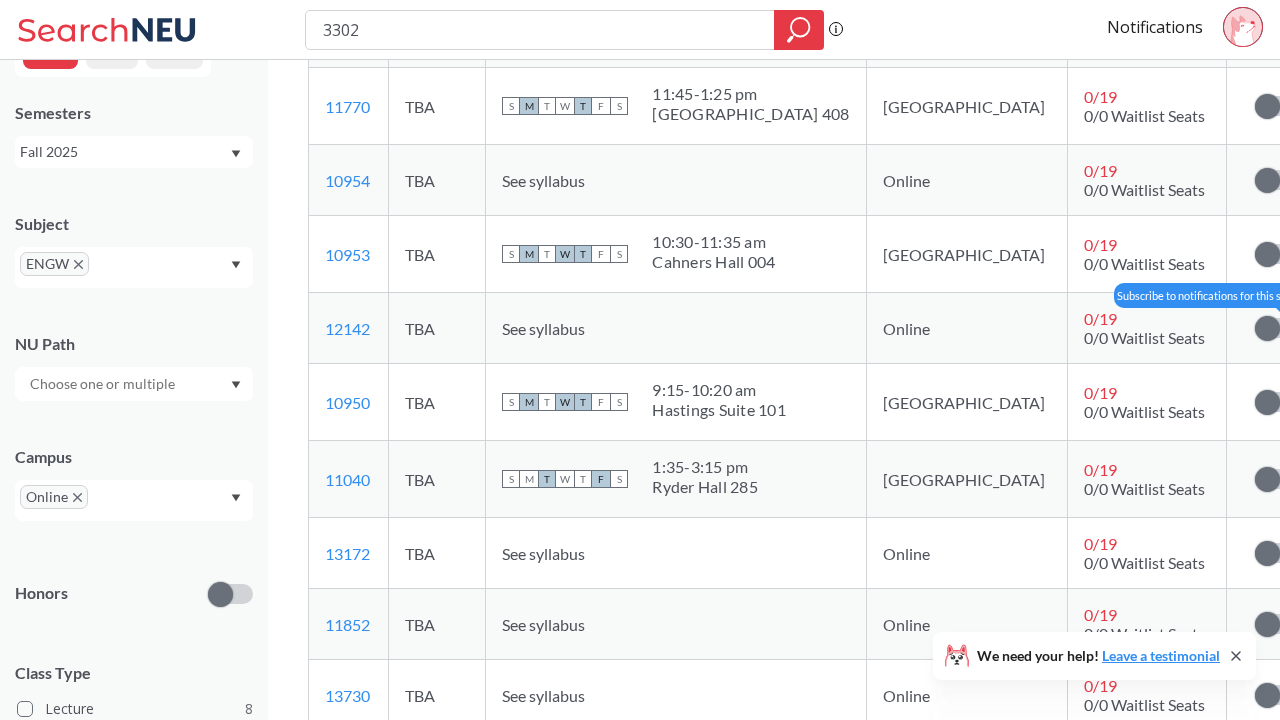 click at bounding box center [1277, 328] 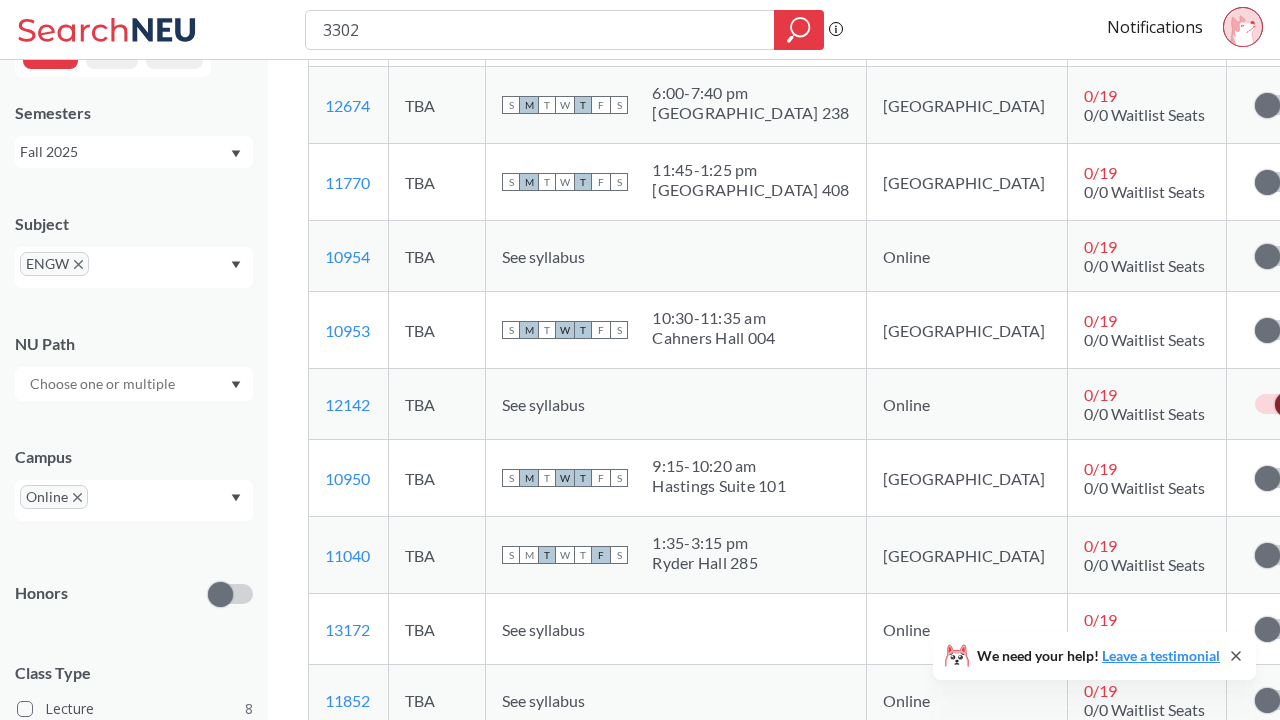 scroll, scrollTop: 919, scrollLeft: 0, axis: vertical 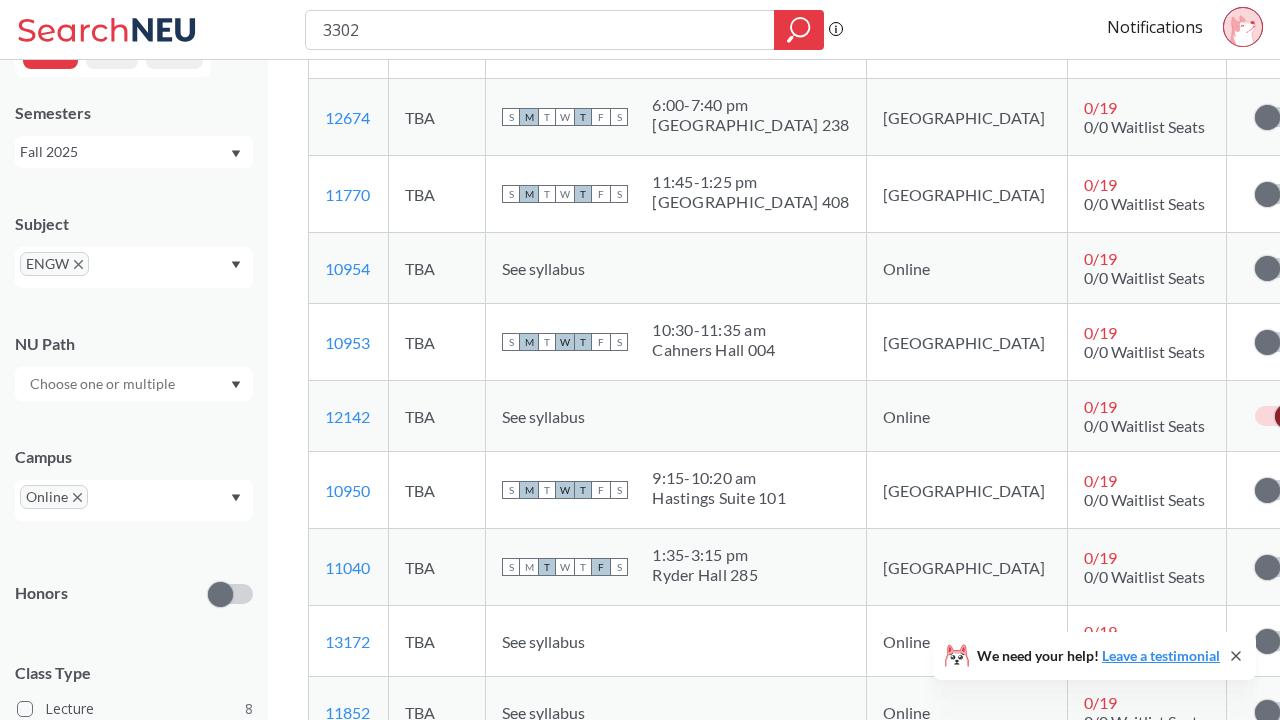 click on "Subscribe to notifications for this section" at bounding box center (1277, 268) 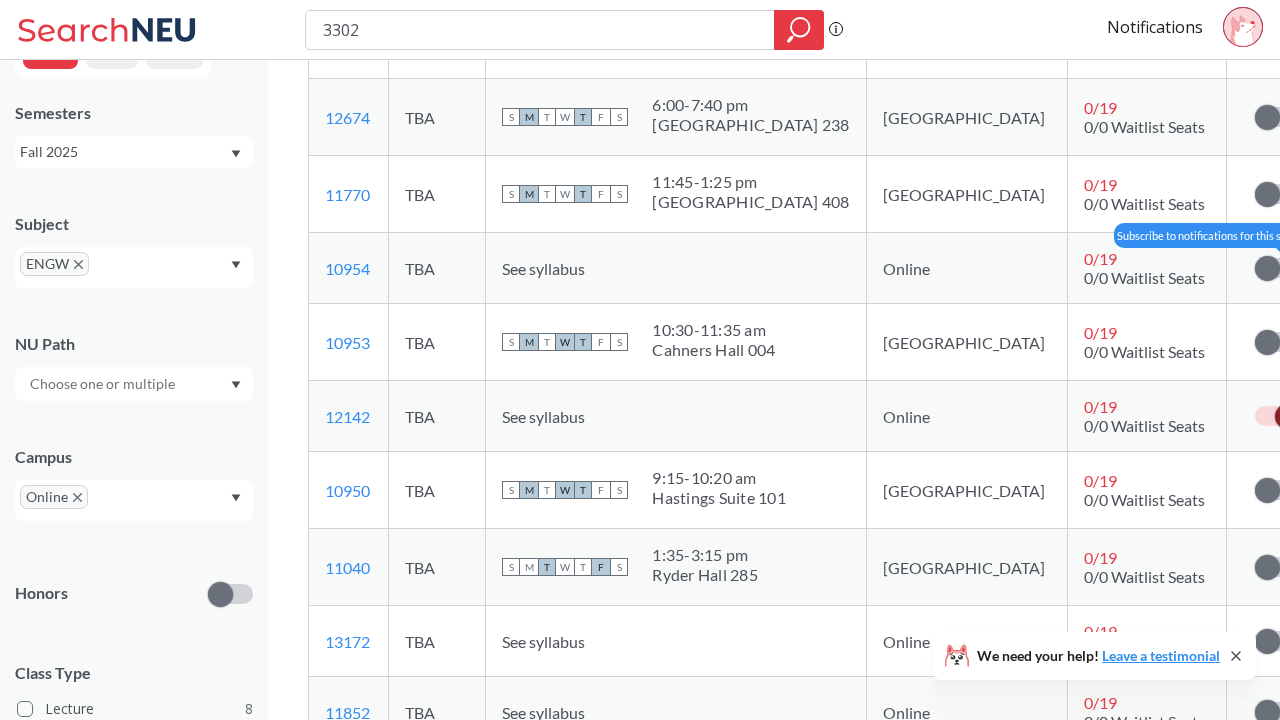 click at bounding box center (1267, 268) 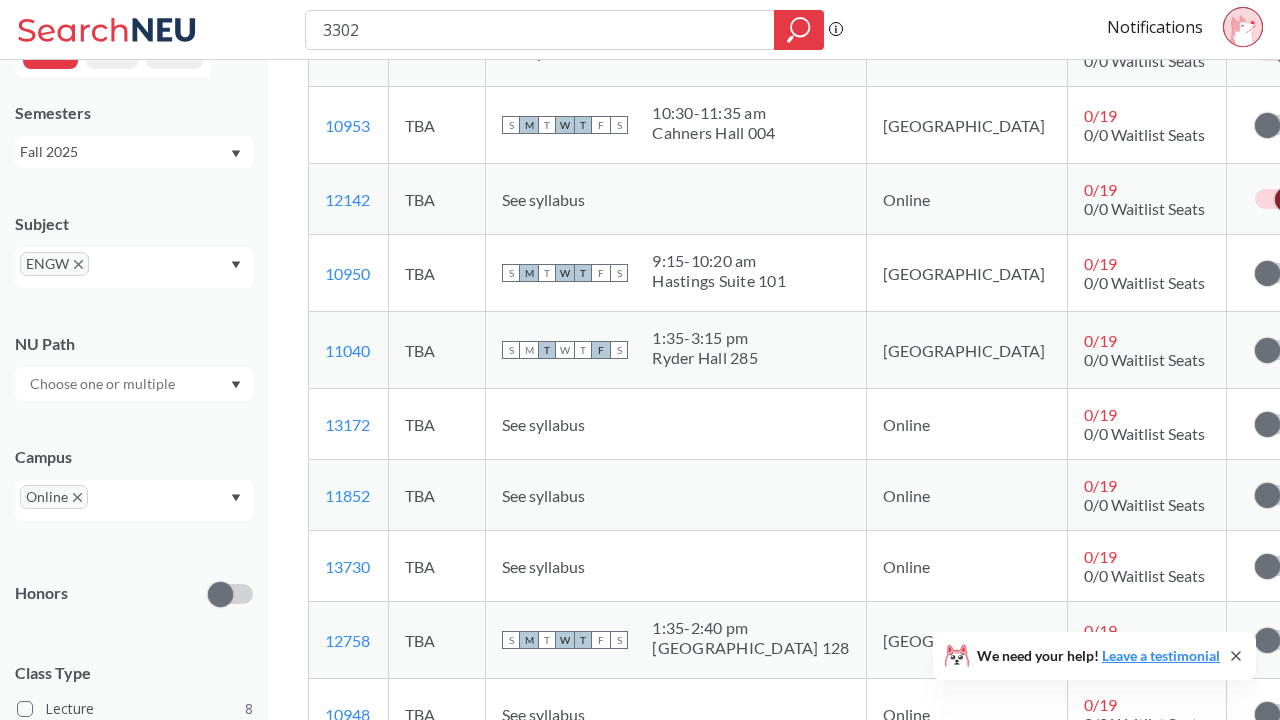 scroll, scrollTop: 1191, scrollLeft: 0, axis: vertical 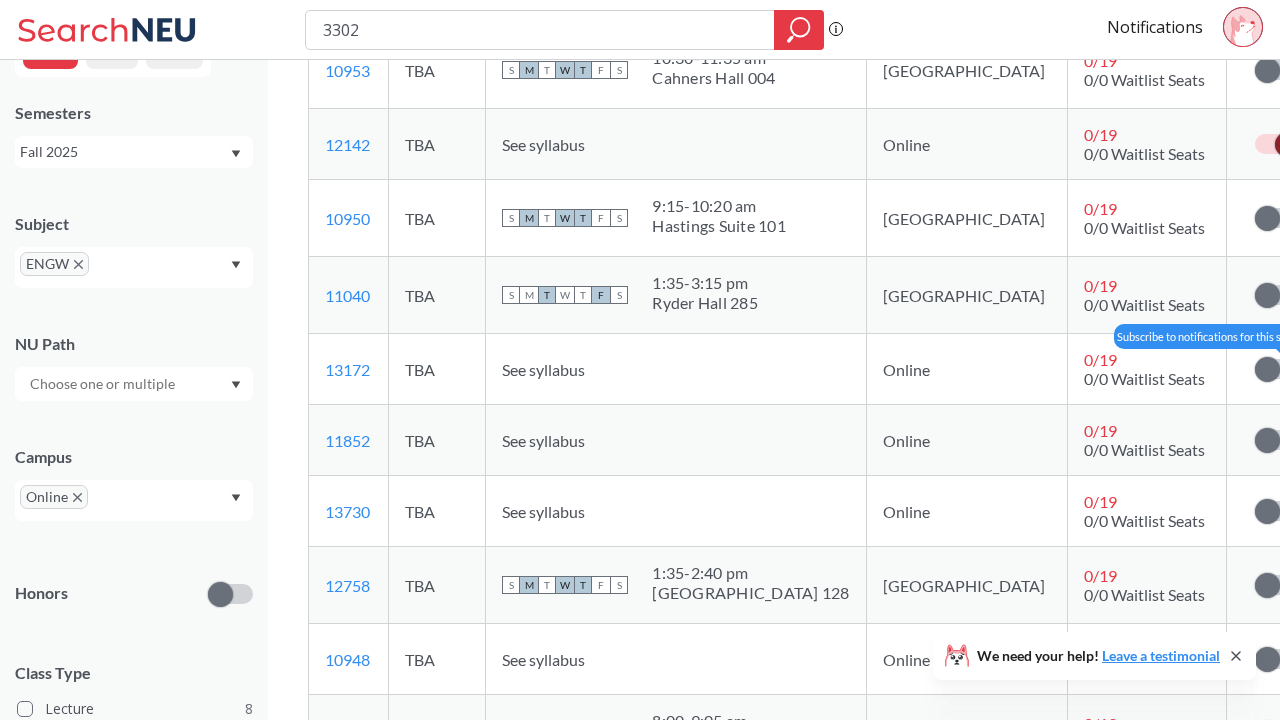 click at bounding box center [1277, 369] 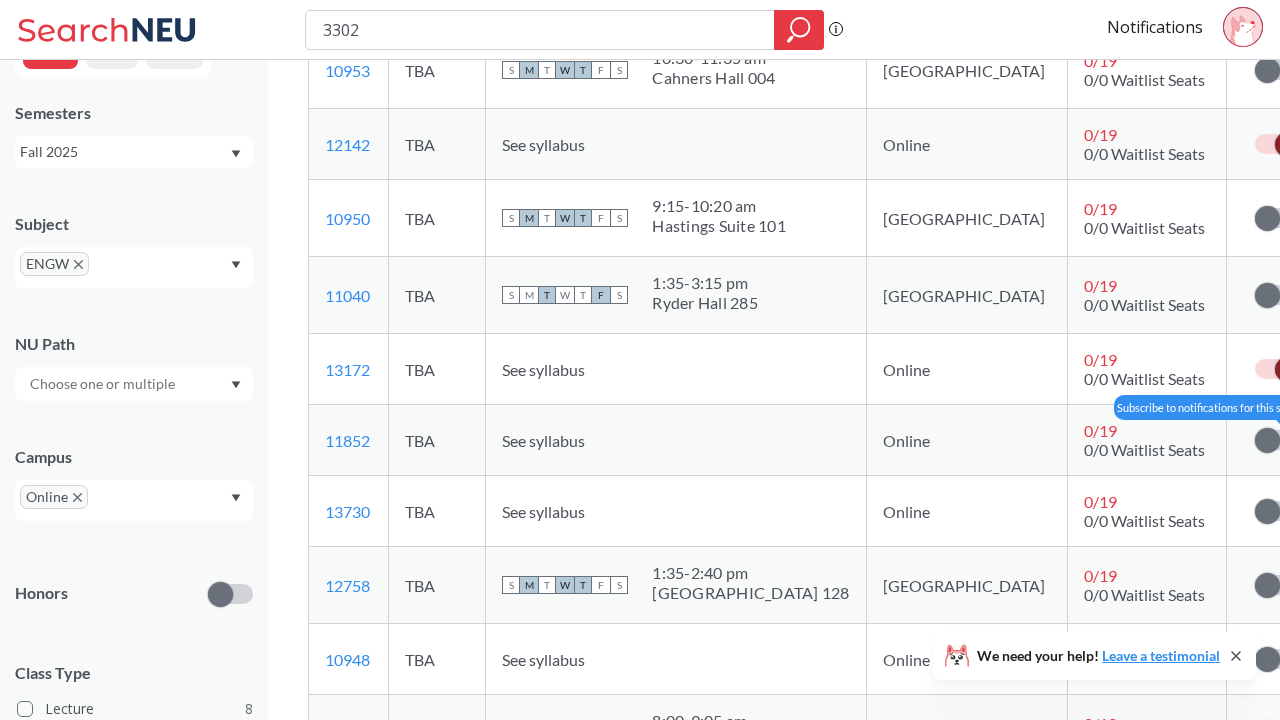 click at bounding box center (1267, 440) 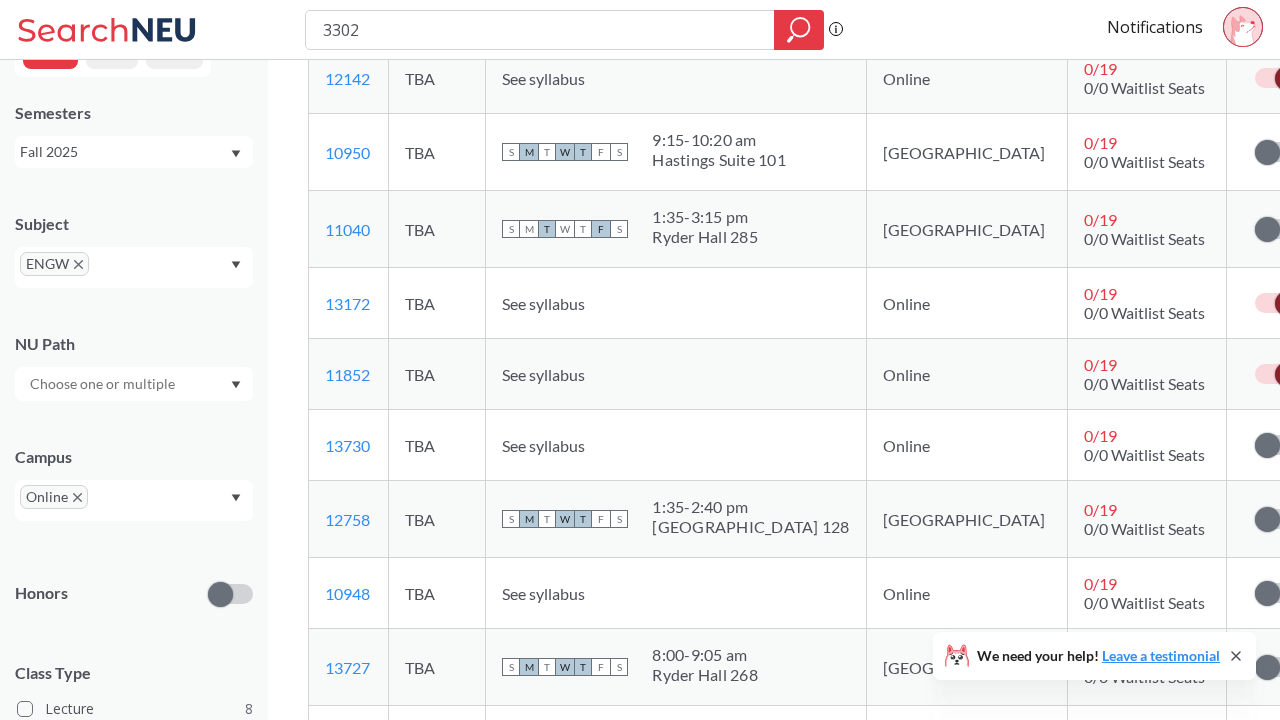 scroll, scrollTop: 1273, scrollLeft: 0, axis: vertical 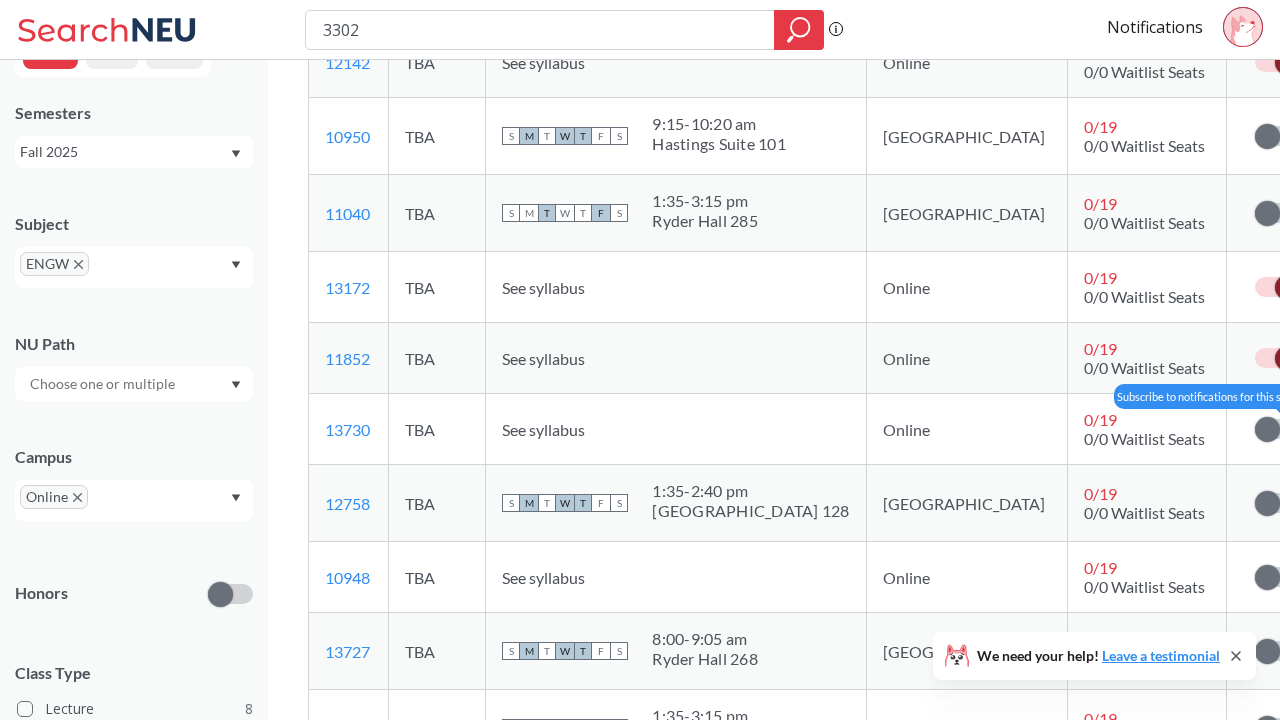 click at bounding box center [1267, 429] 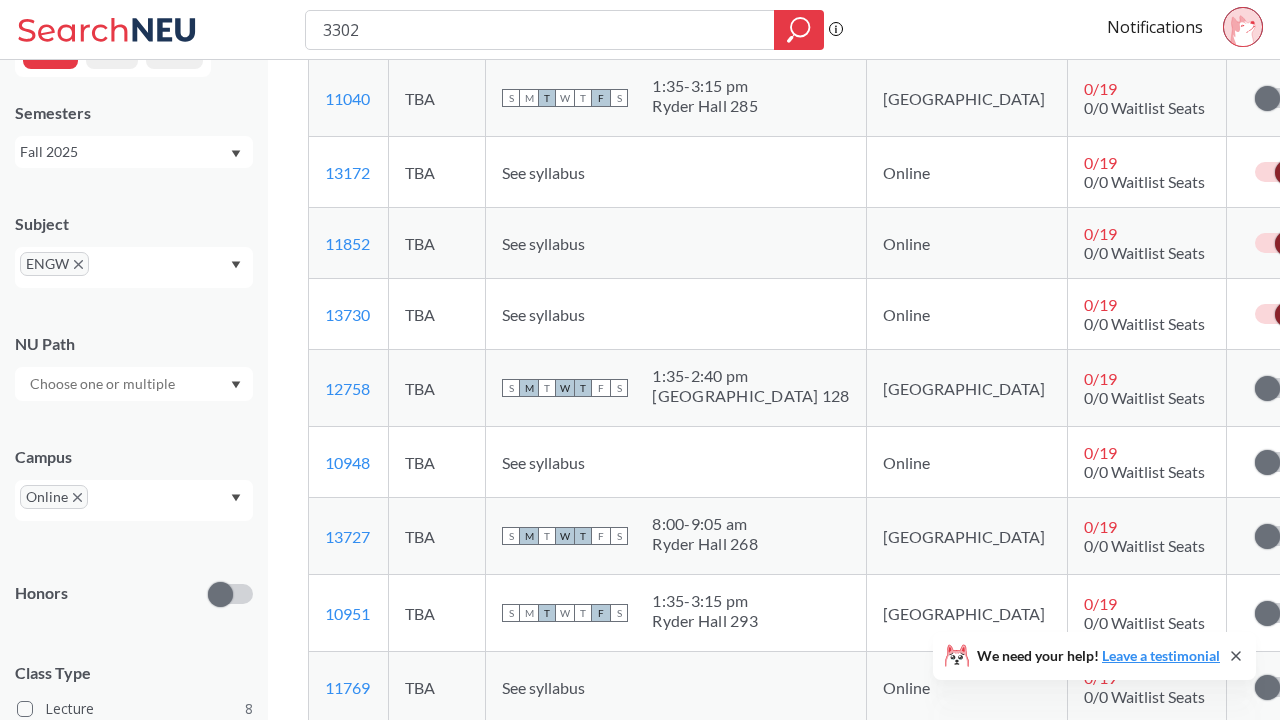 scroll, scrollTop: 1400, scrollLeft: 0, axis: vertical 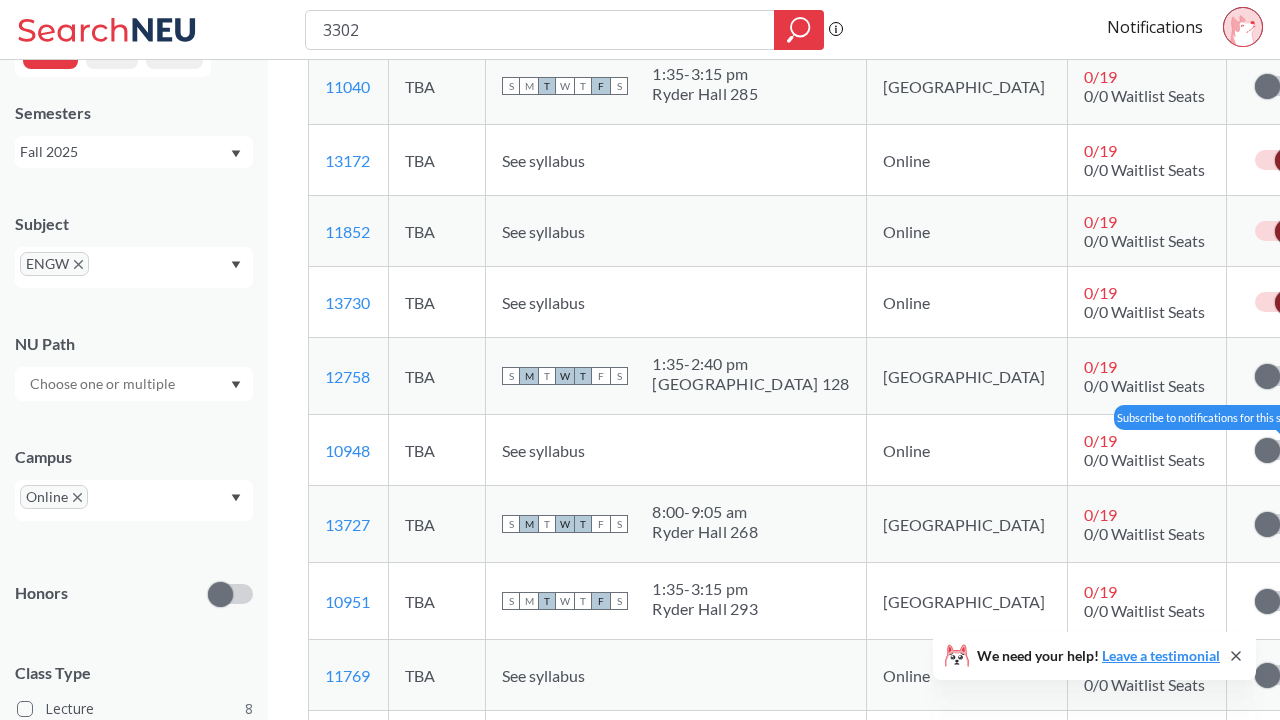 click at bounding box center (1267, 450) 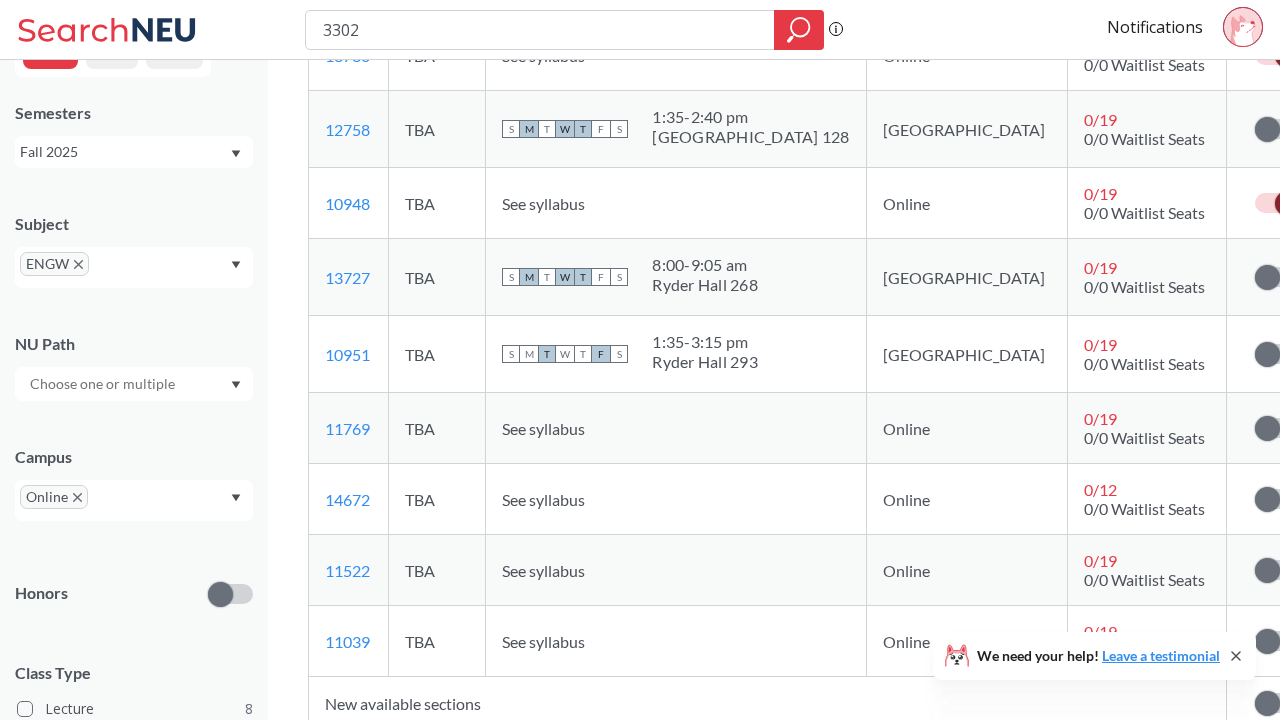 scroll, scrollTop: 1653, scrollLeft: 0, axis: vertical 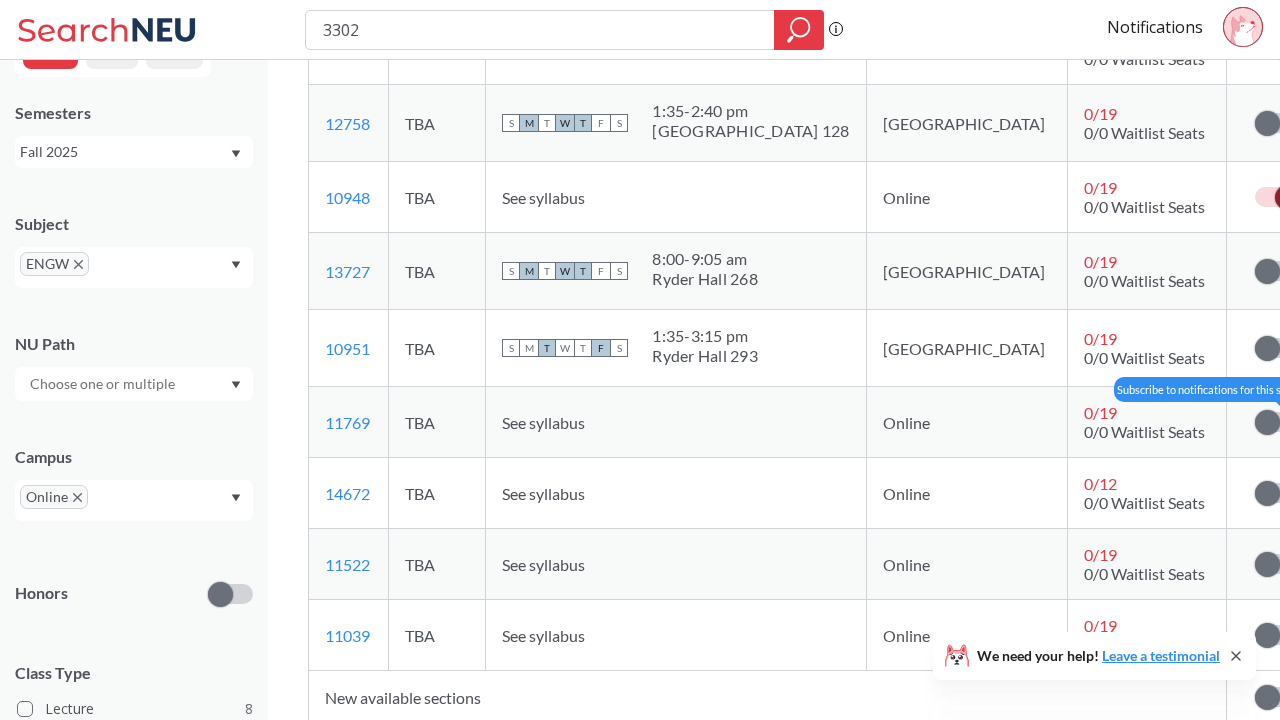 click at bounding box center [1277, 422] 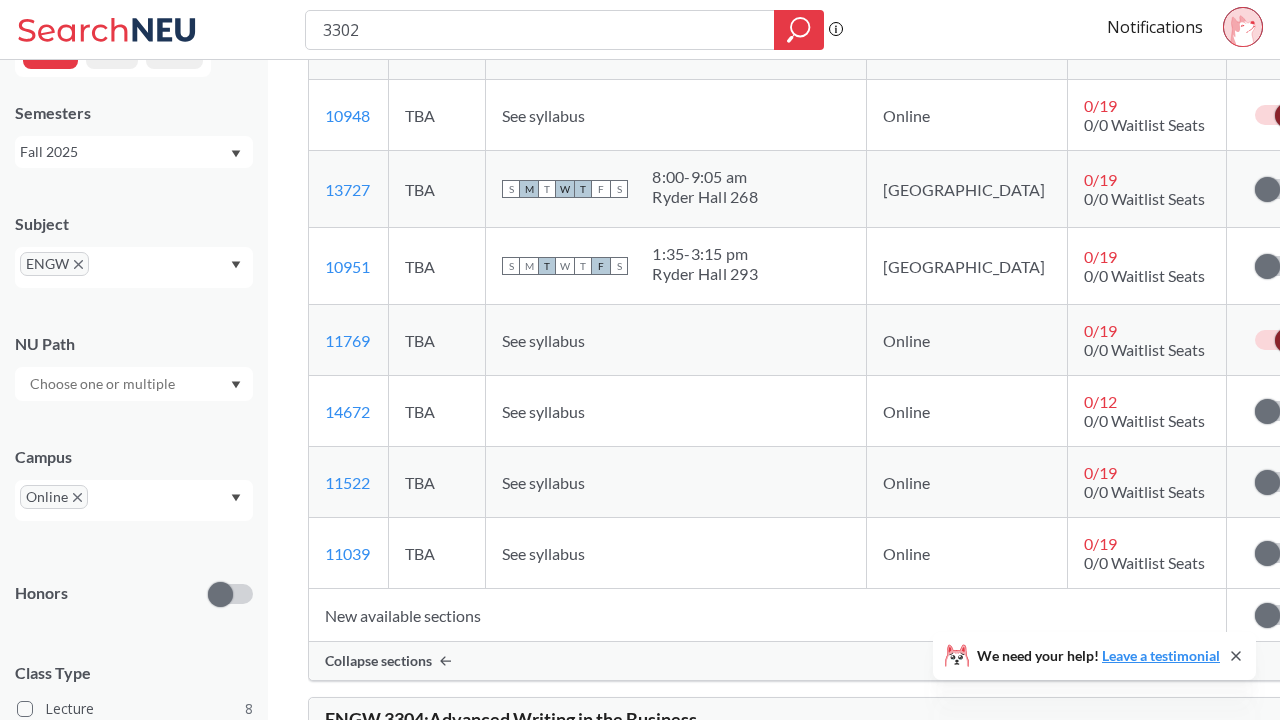 scroll, scrollTop: 1739, scrollLeft: 0, axis: vertical 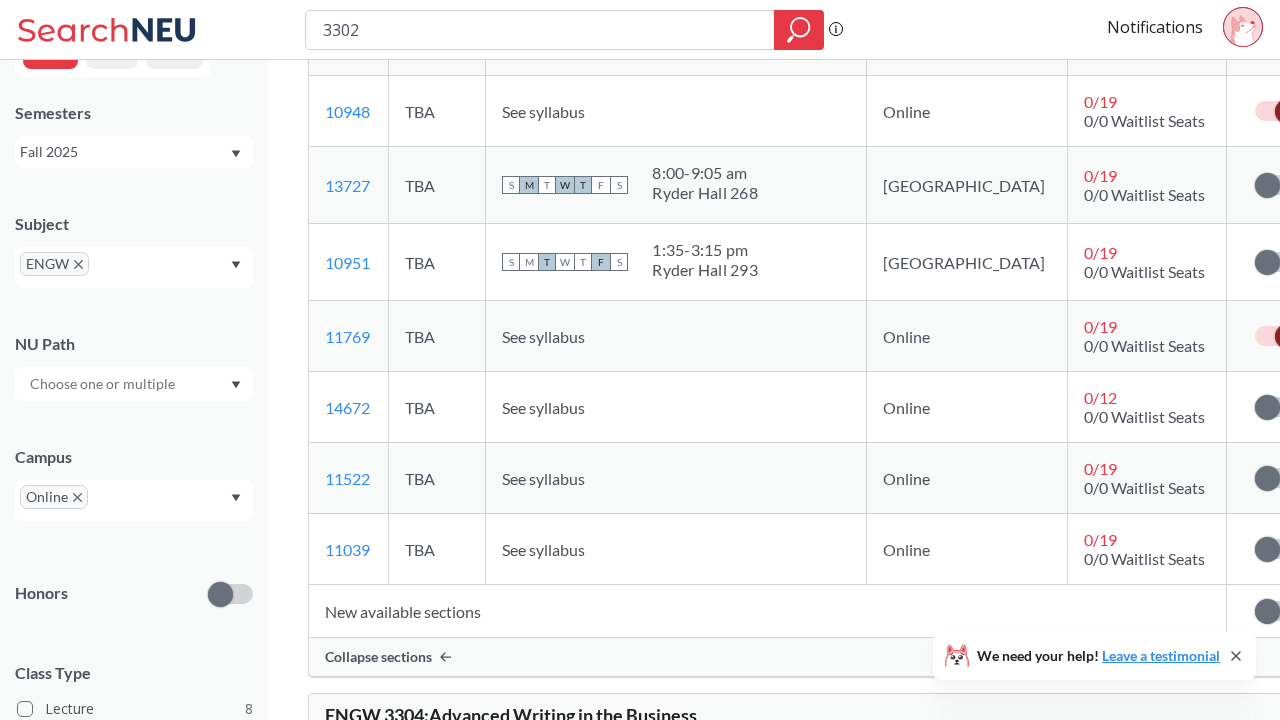 click on "Subscribe to notifications for this section" at bounding box center (1277, 407) 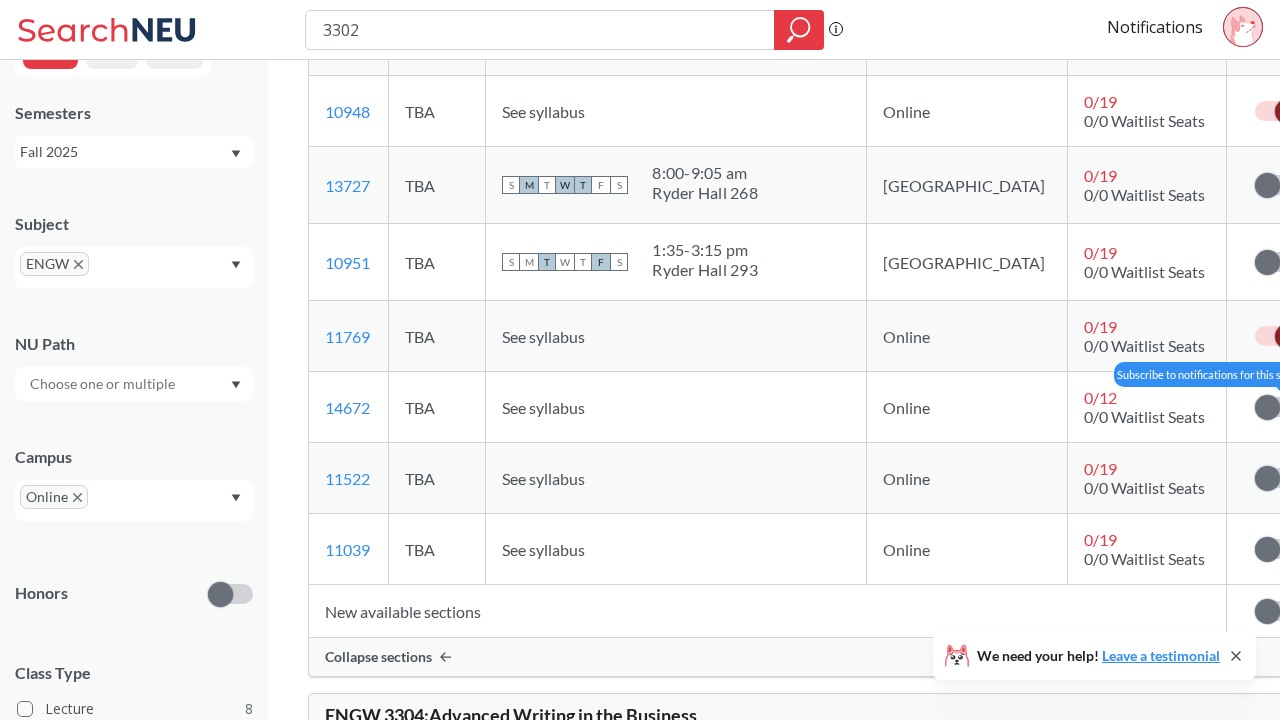 click at bounding box center [1267, 407] 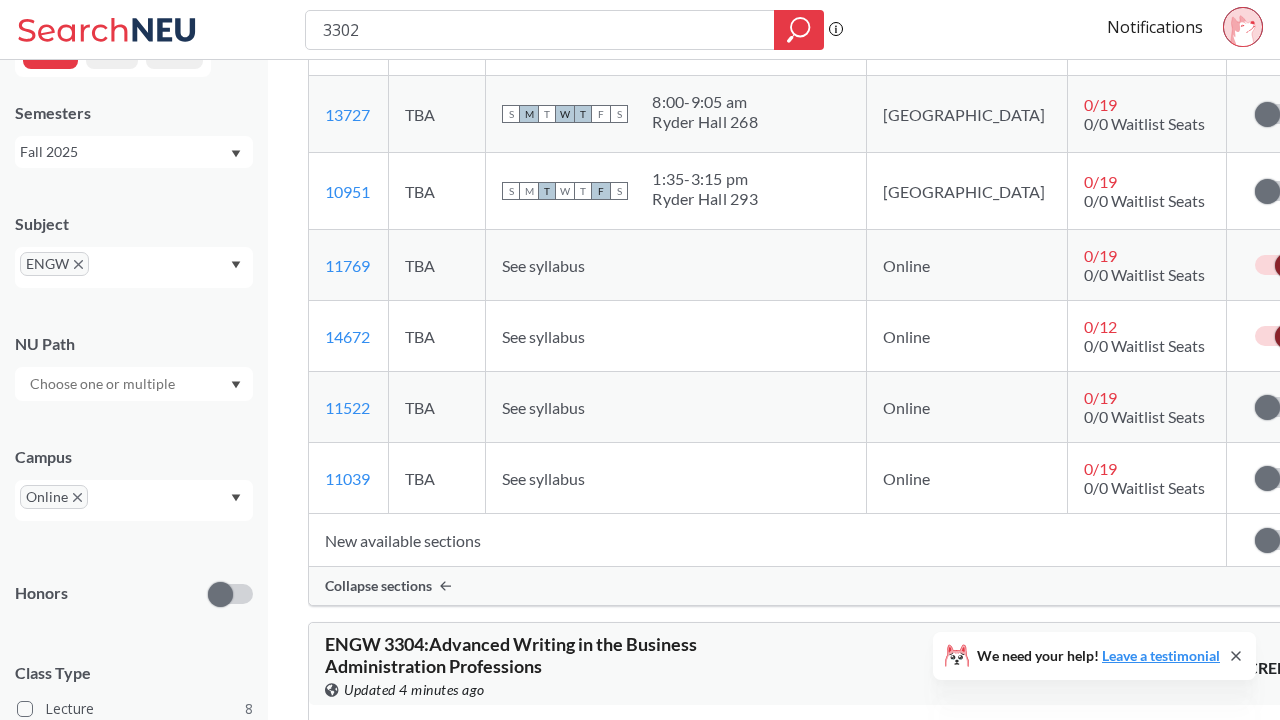 scroll, scrollTop: 1812, scrollLeft: 0, axis: vertical 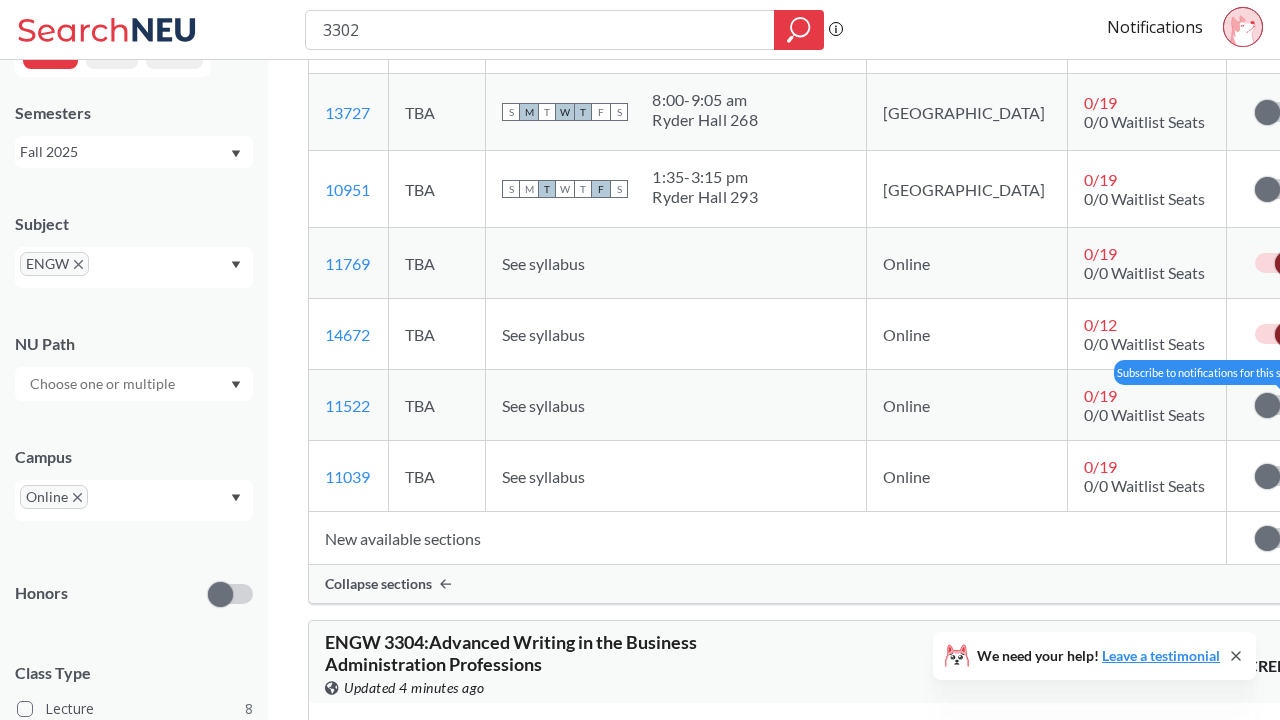 click at bounding box center (1267, 405) 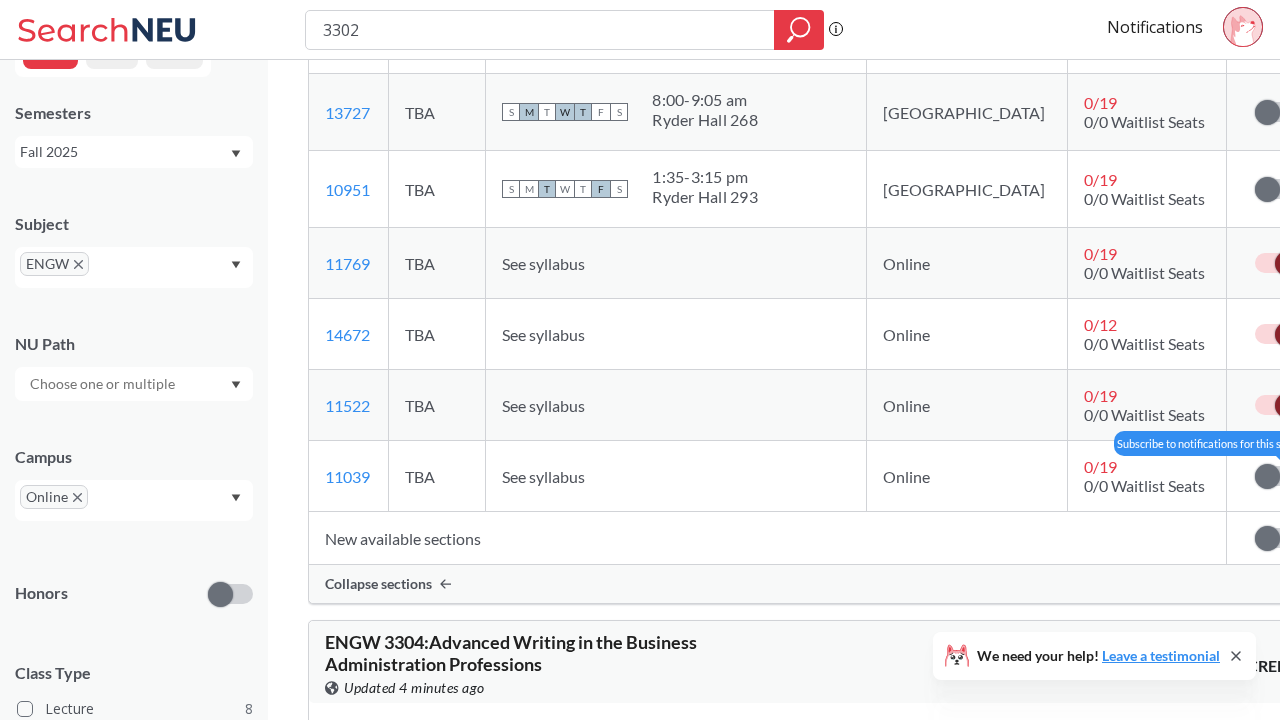 click at bounding box center [1267, 476] 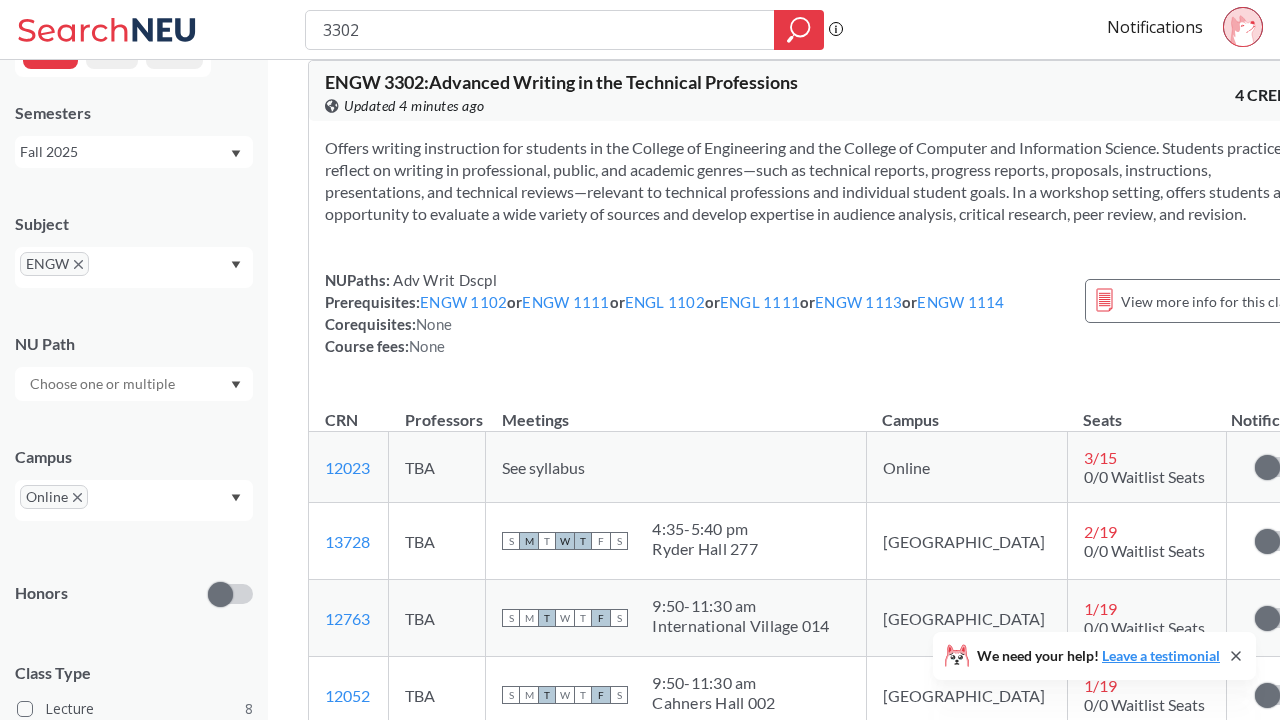 scroll, scrollTop: 0, scrollLeft: 0, axis: both 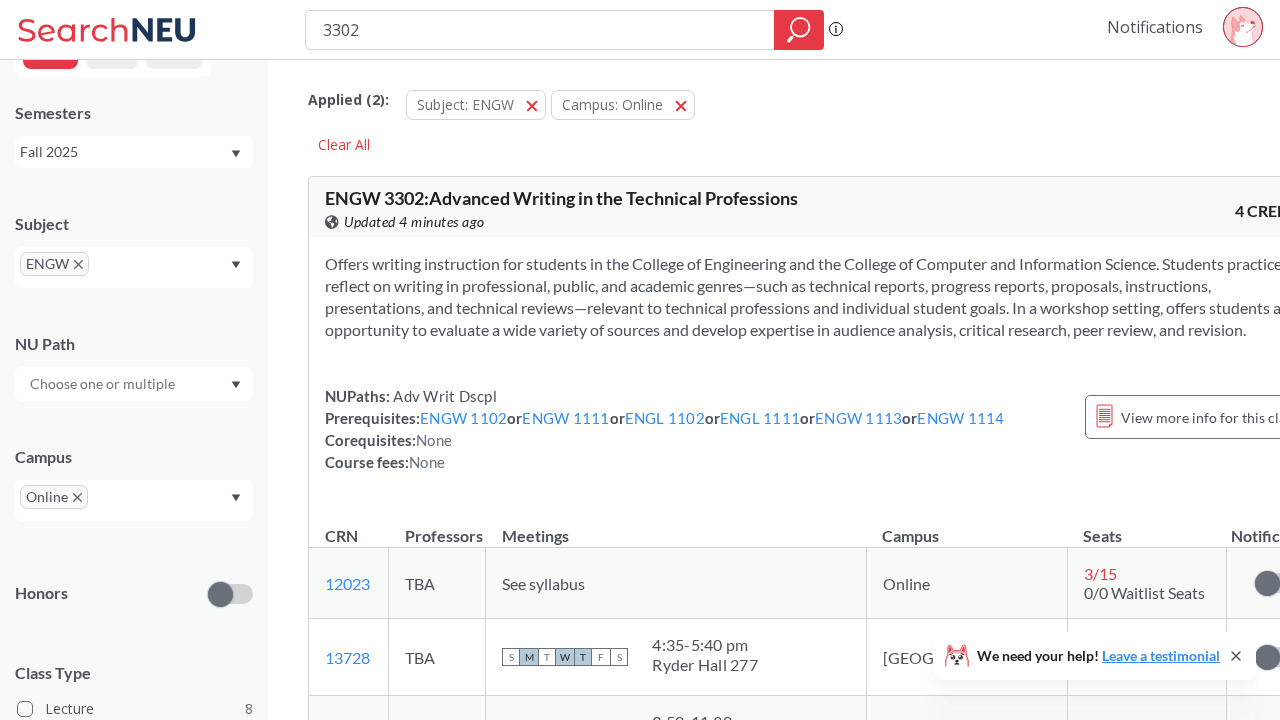 click on "Notifications" at bounding box center [1155, 27] 